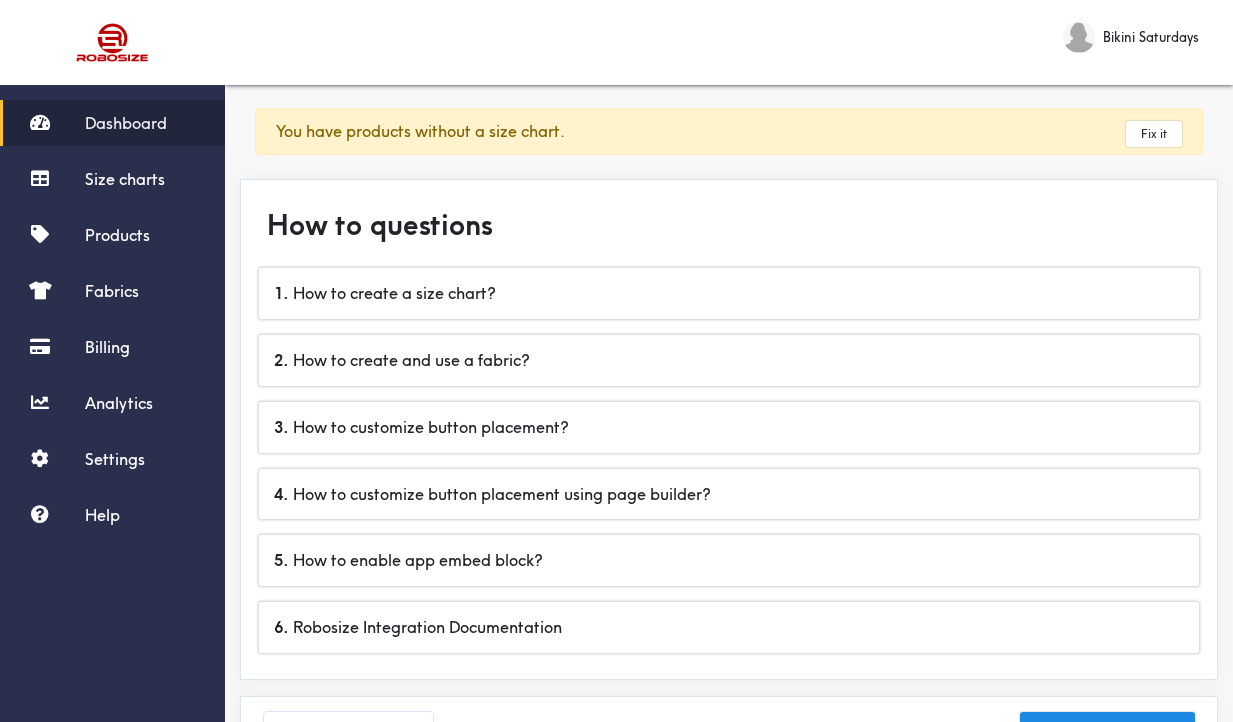 scroll, scrollTop: 0, scrollLeft: 0, axis: both 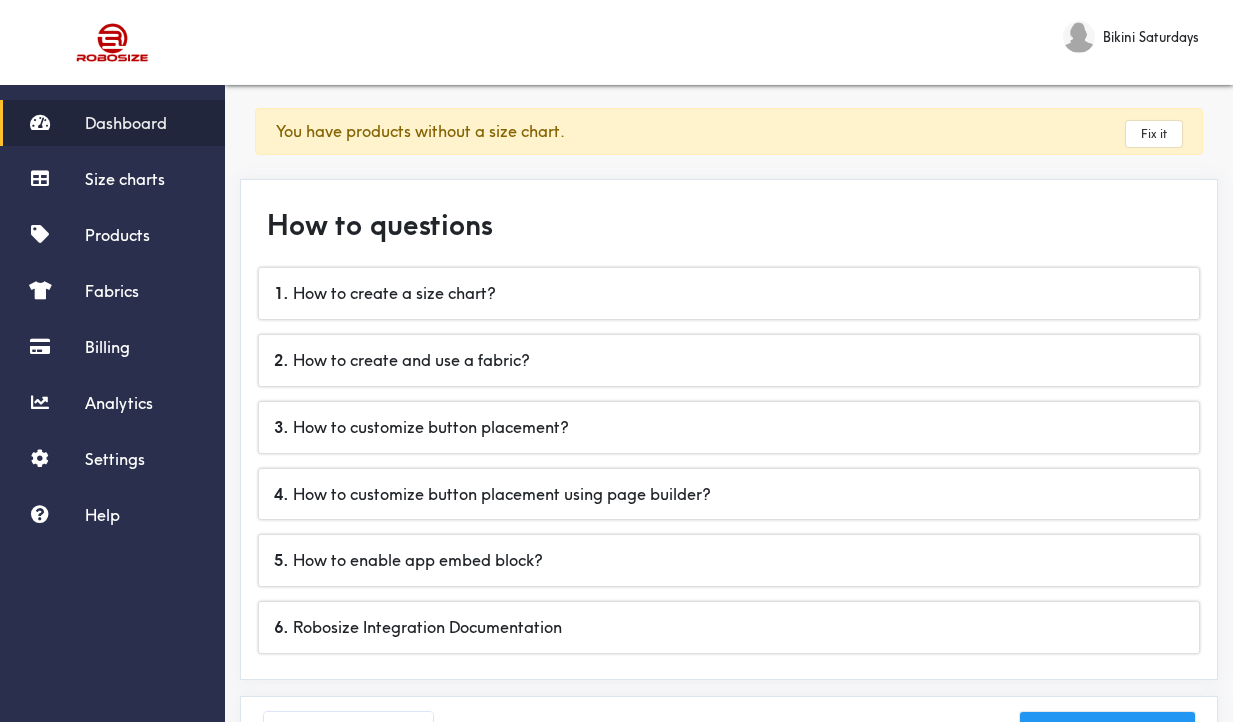 click on "Create a new chart" at bounding box center (1107, 731) 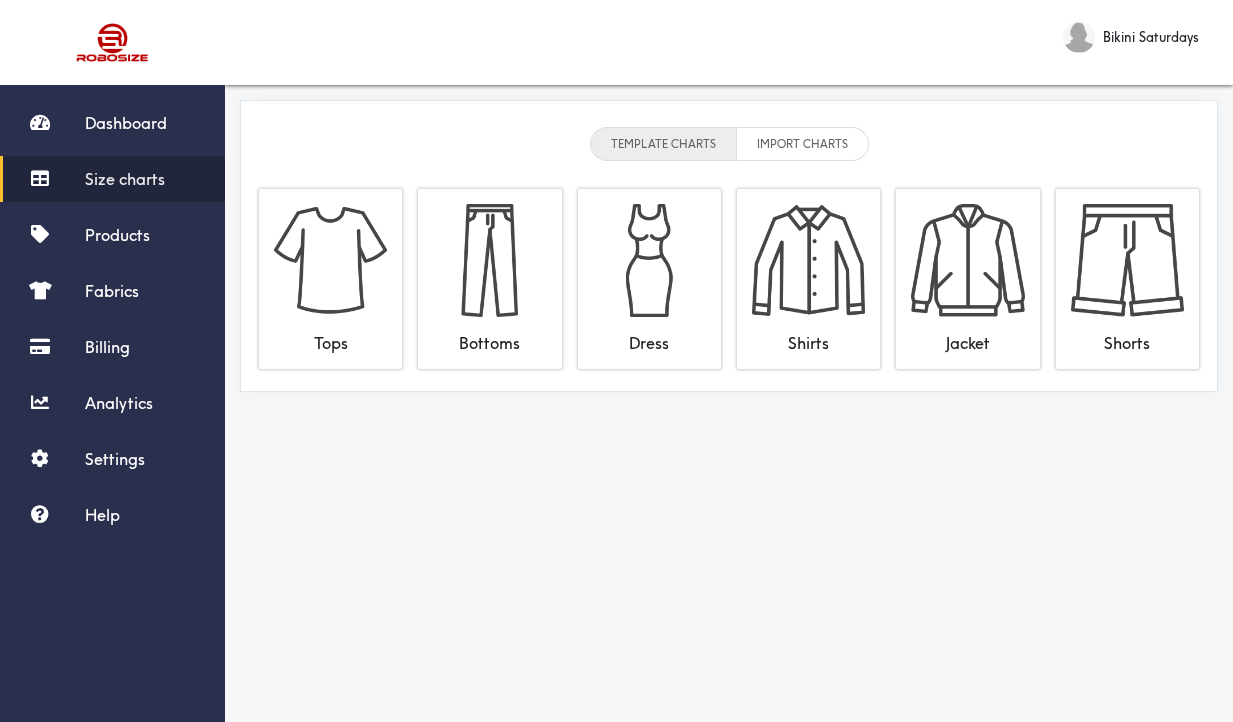 click on "IMPORT CHARTS" at bounding box center (803, 144) 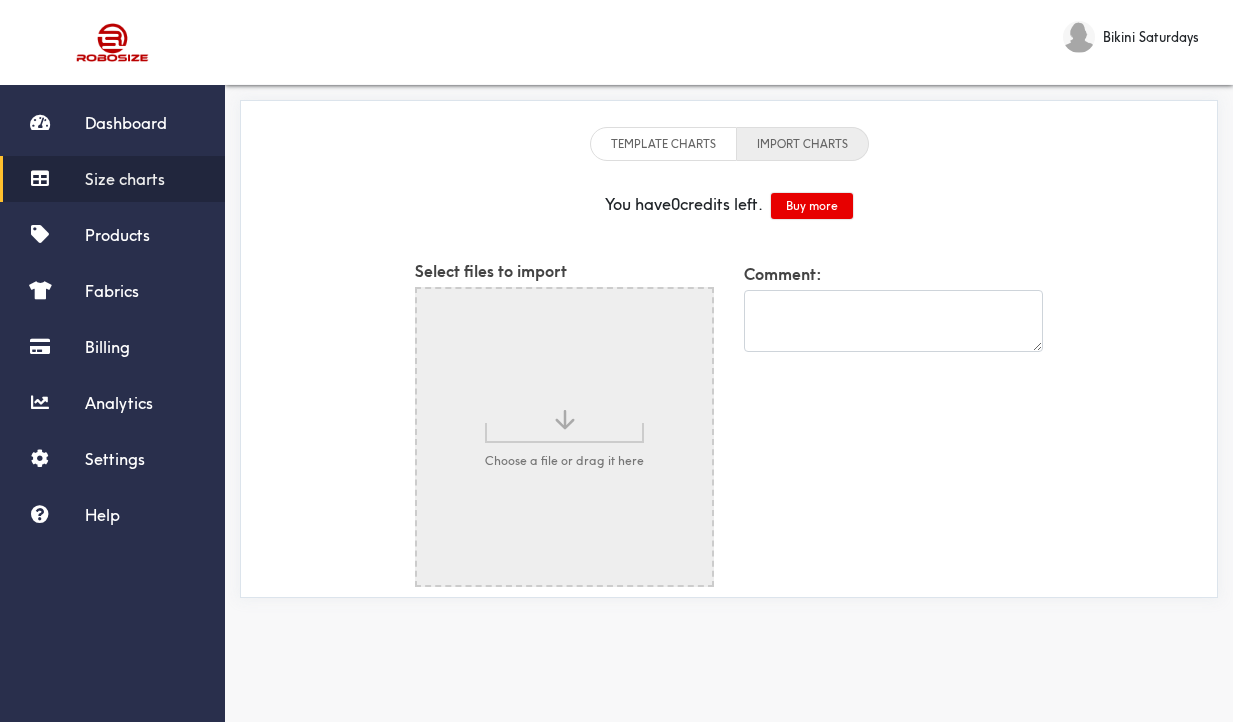 click at bounding box center [564, 437] 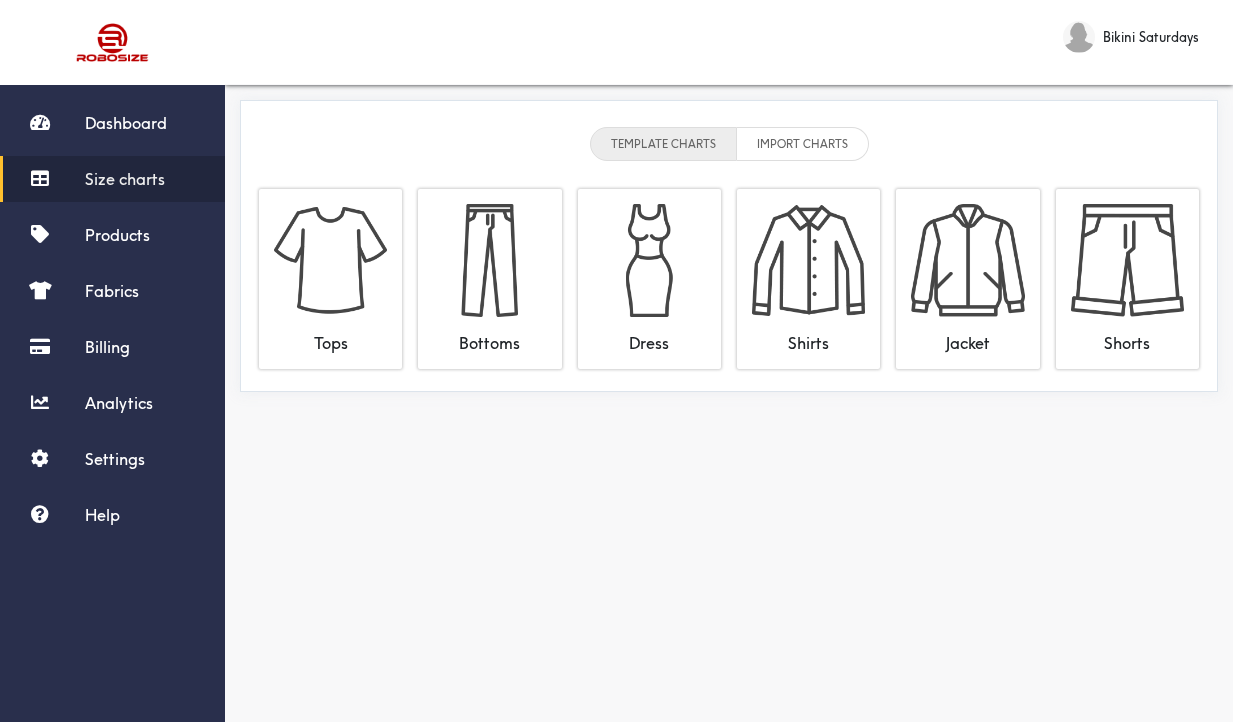 click on "Size charts" at bounding box center (125, 179) 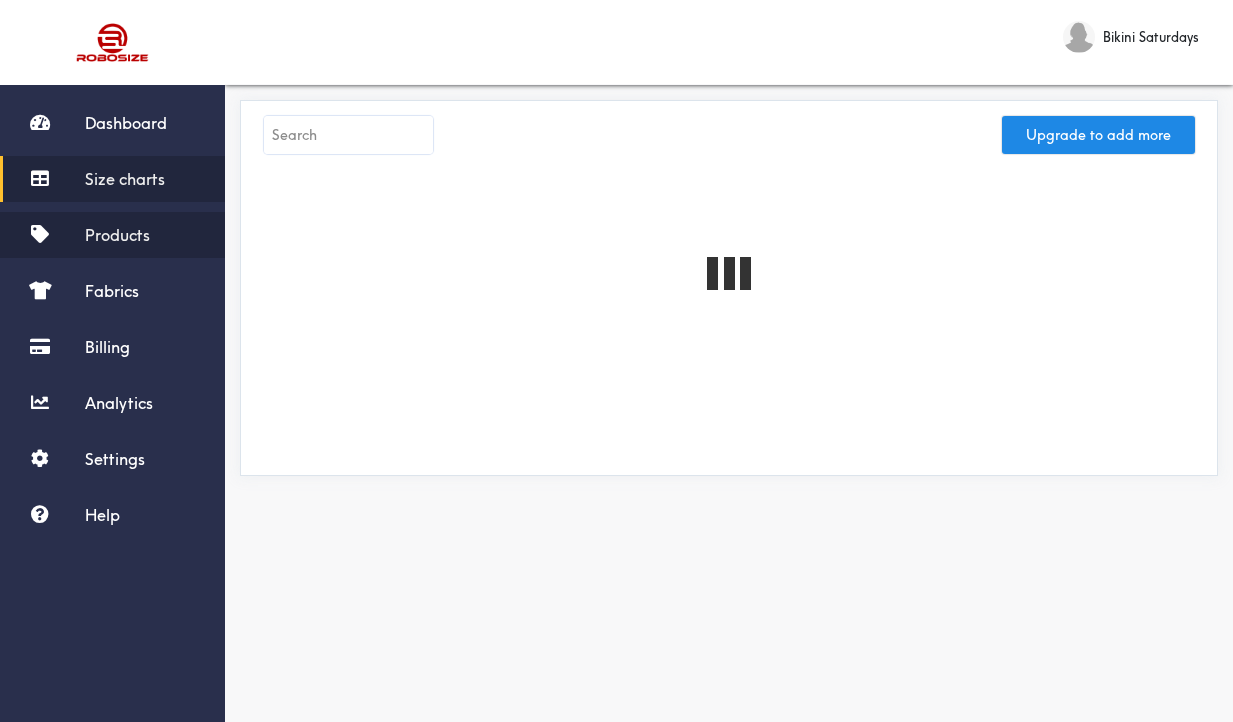 click on "Products" at bounding box center [117, 235] 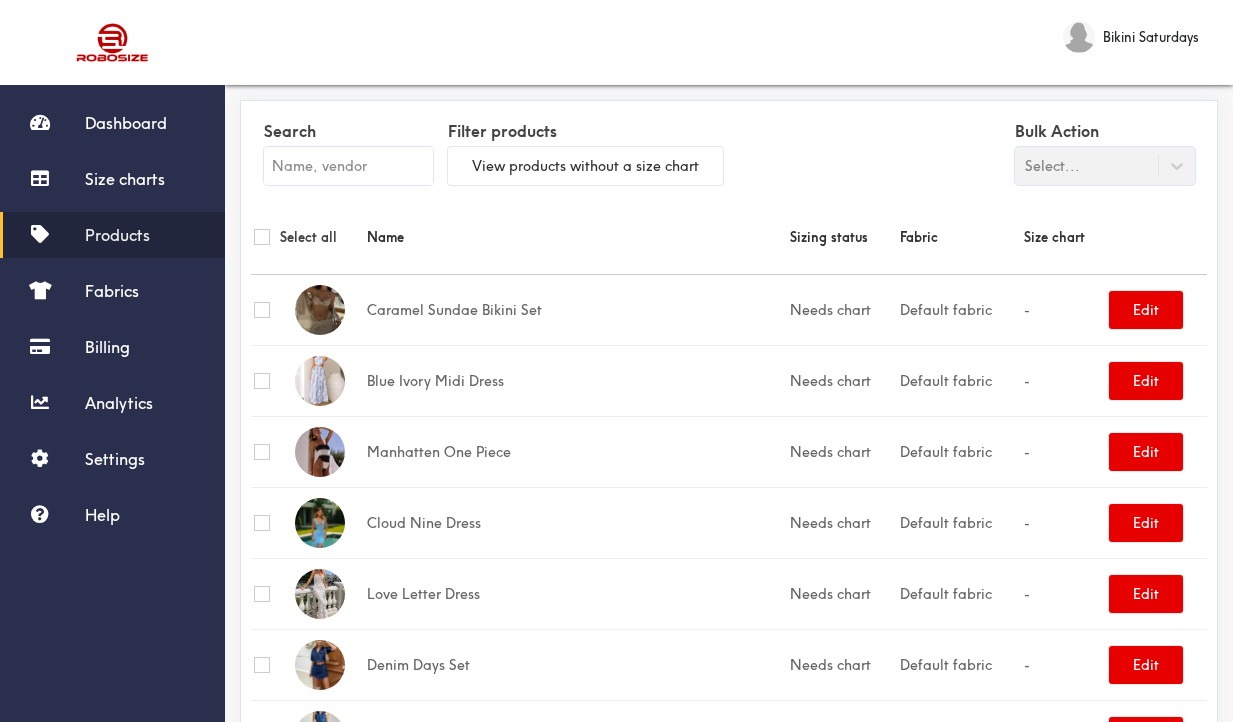 click on "Bulk Action Select..." at bounding box center [1105, 150] 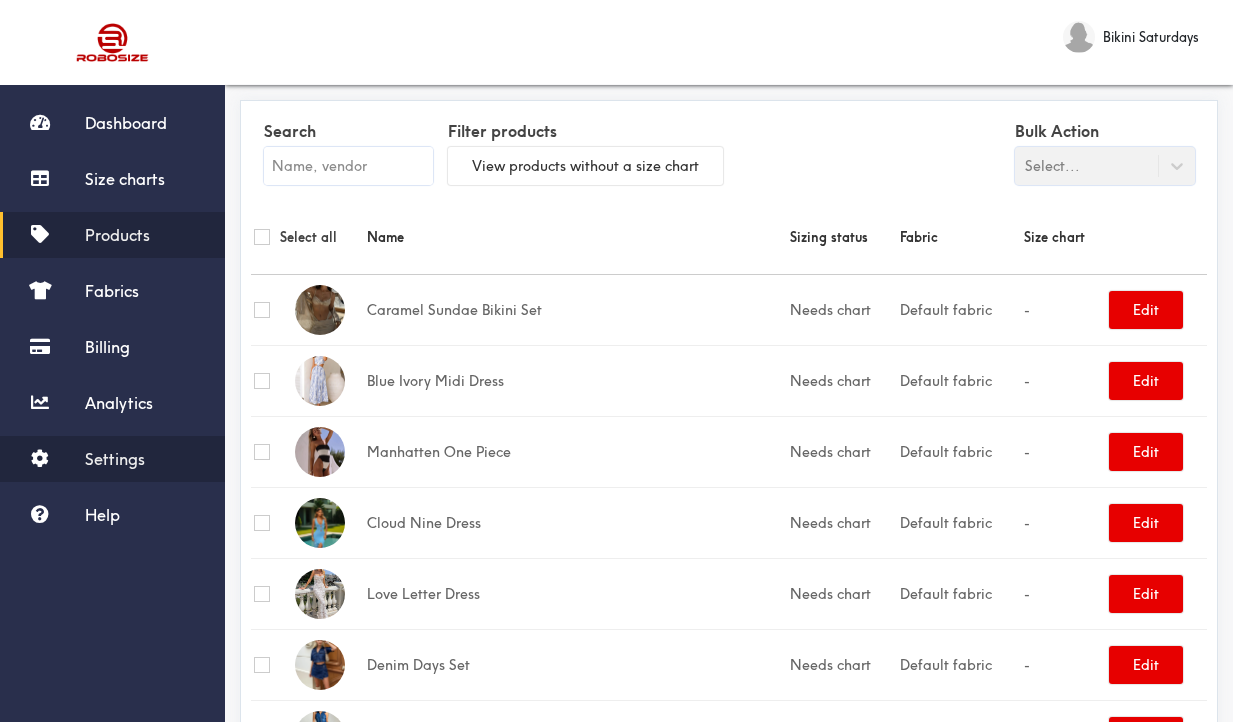 click on "Settings" at bounding box center (115, 459) 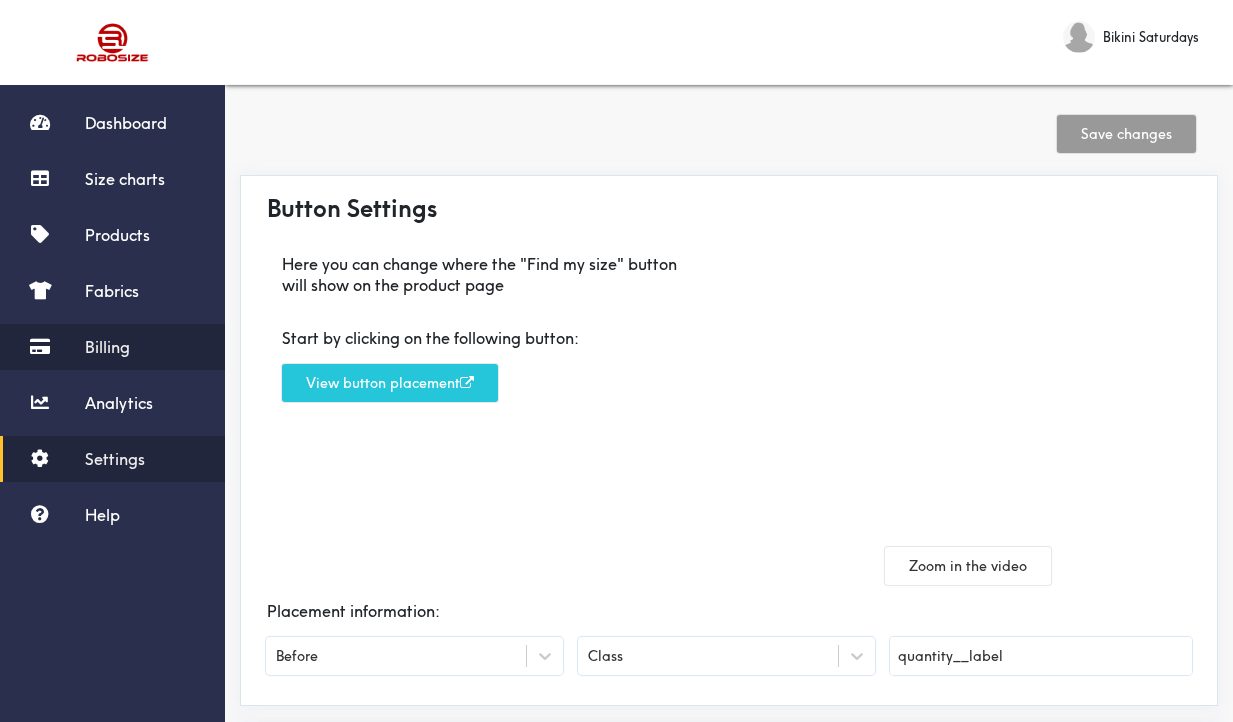 click on "Billing" at bounding box center (107, 347) 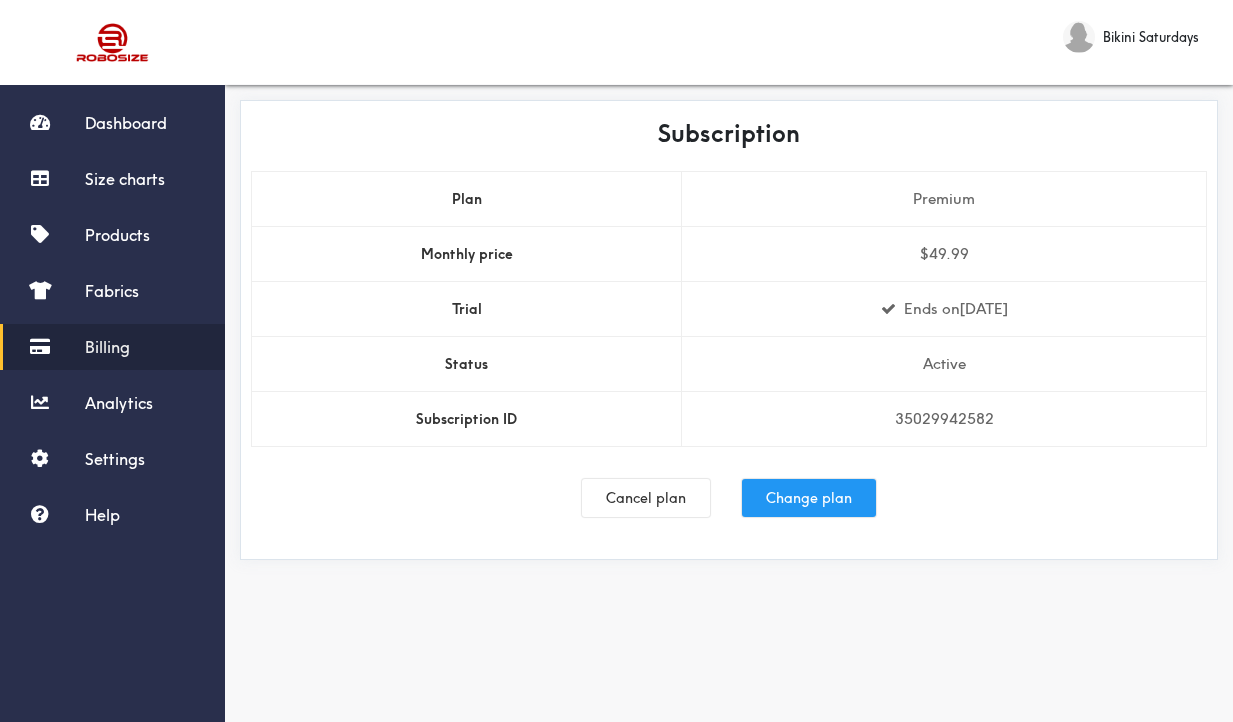 click on "Change plan" at bounding box center (809, 498) 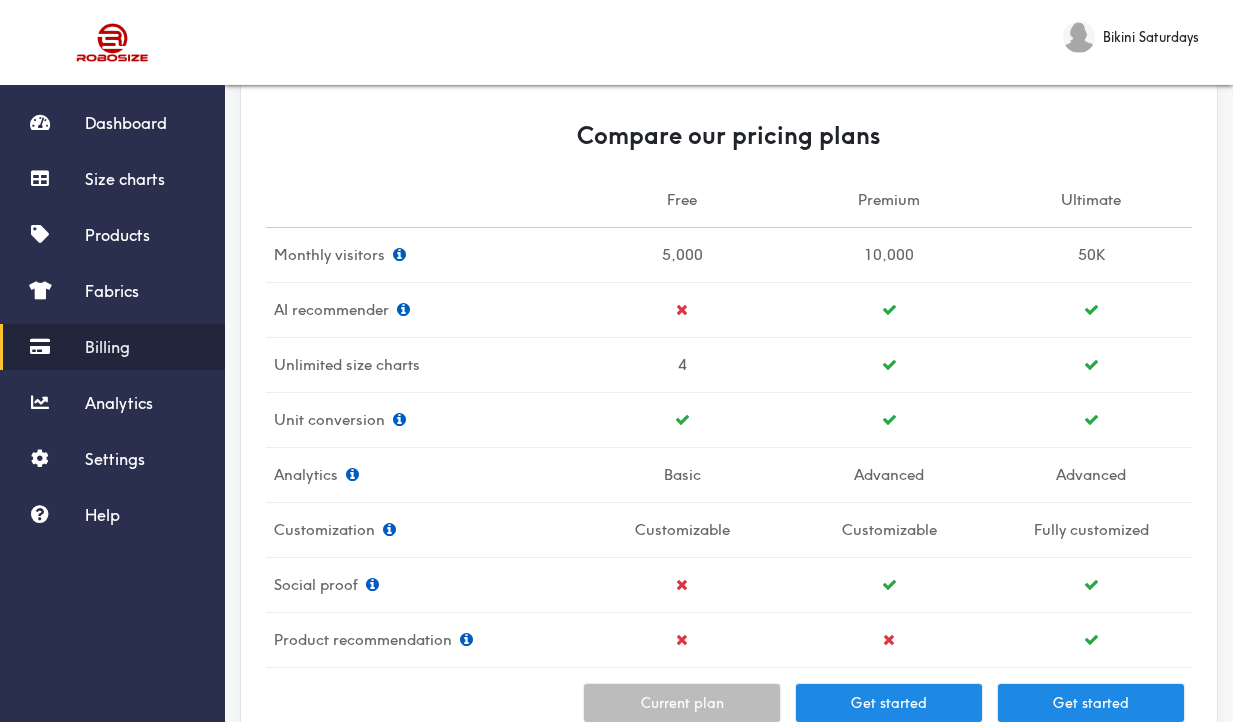 scroll, scrollTop: 511, scrollLeft: 0, axis: vertical 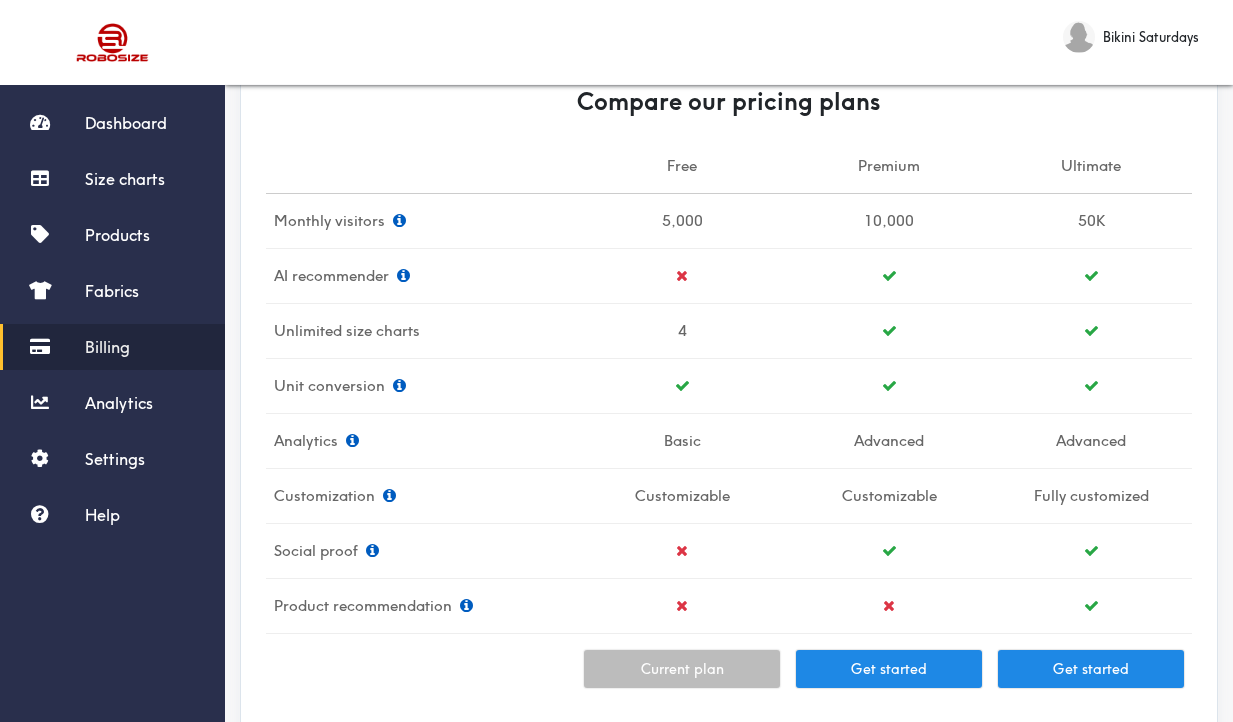 click at bounding box center (889, 275) 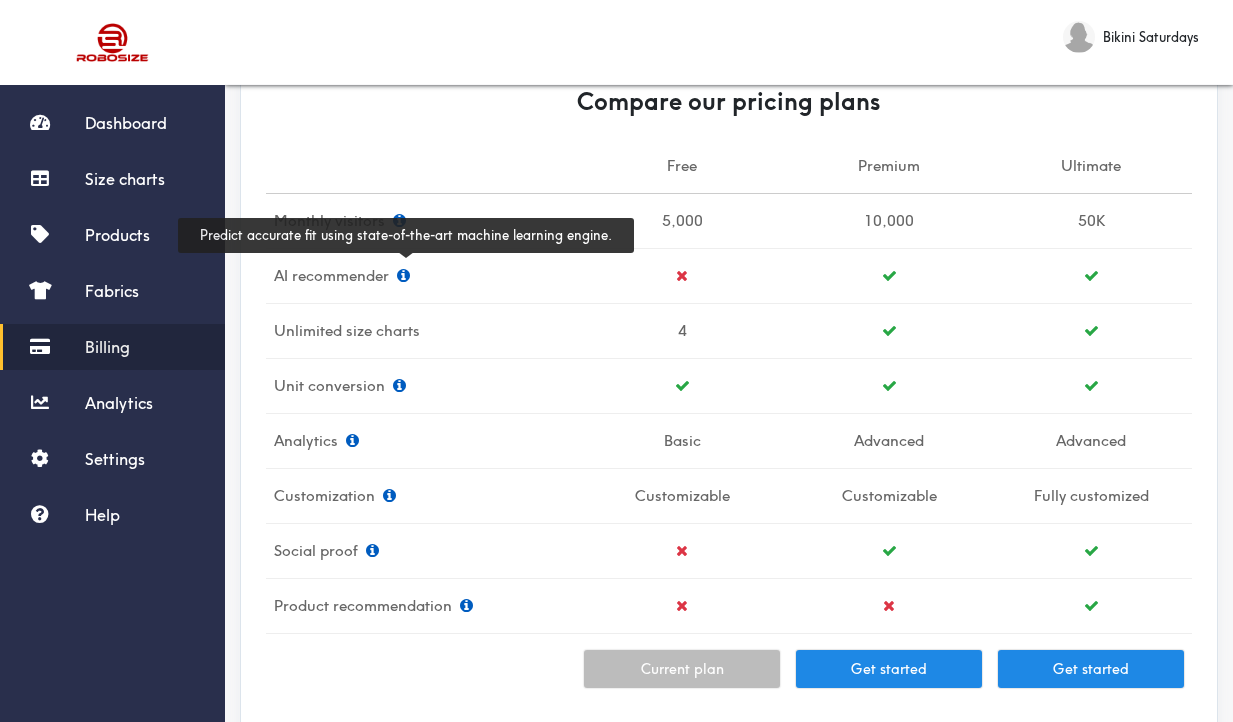 click at bounding box center [403, 275] 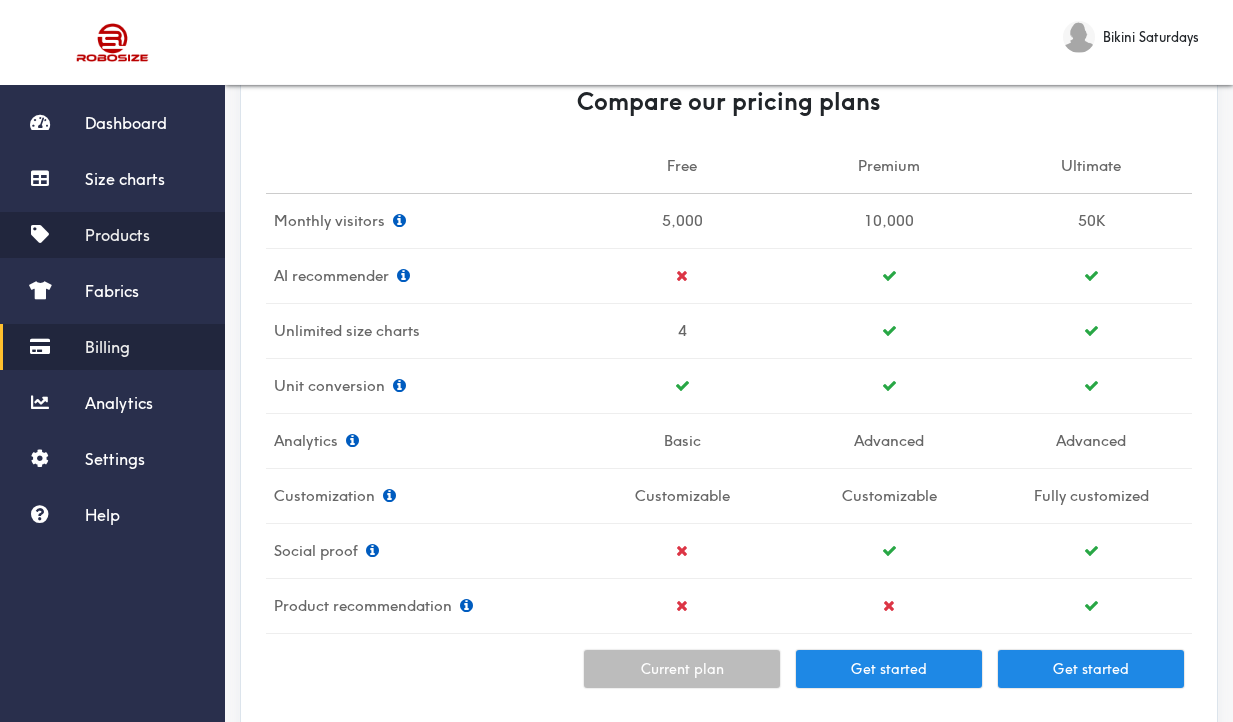 click on "Products" at bounding box center (117, 235) 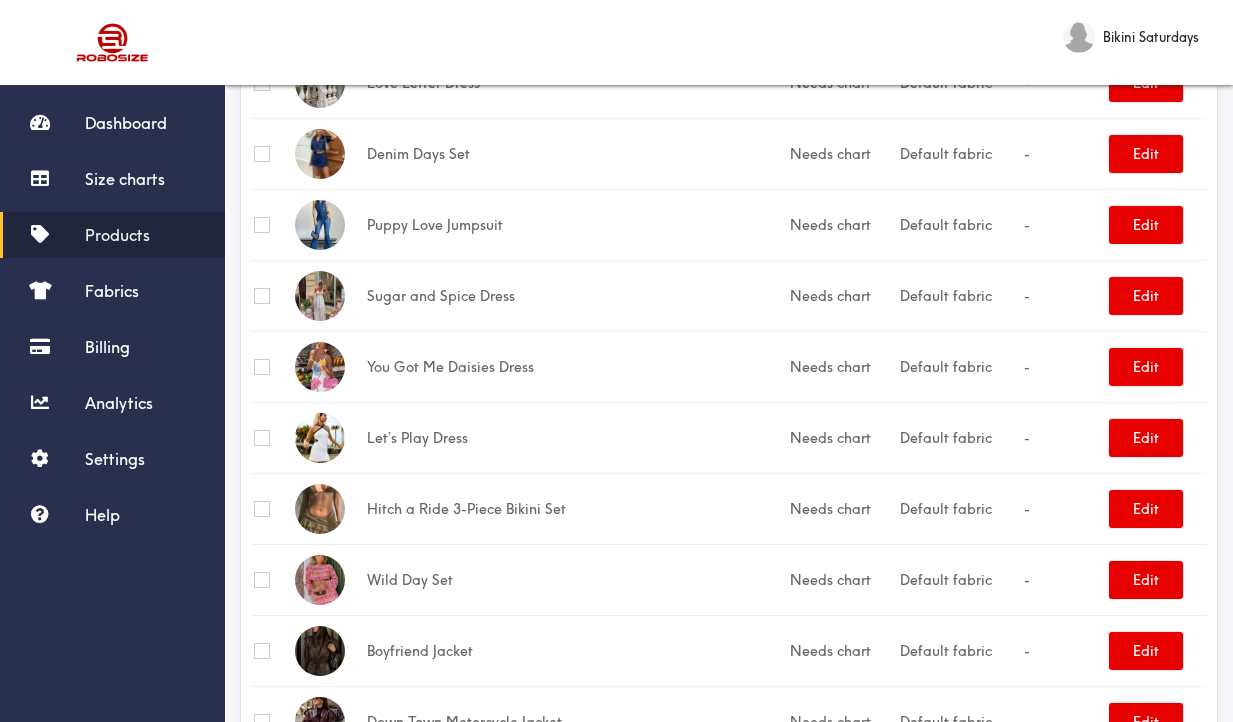 scroll, scrollTop: 0, scrollLeft: 0, axis: both 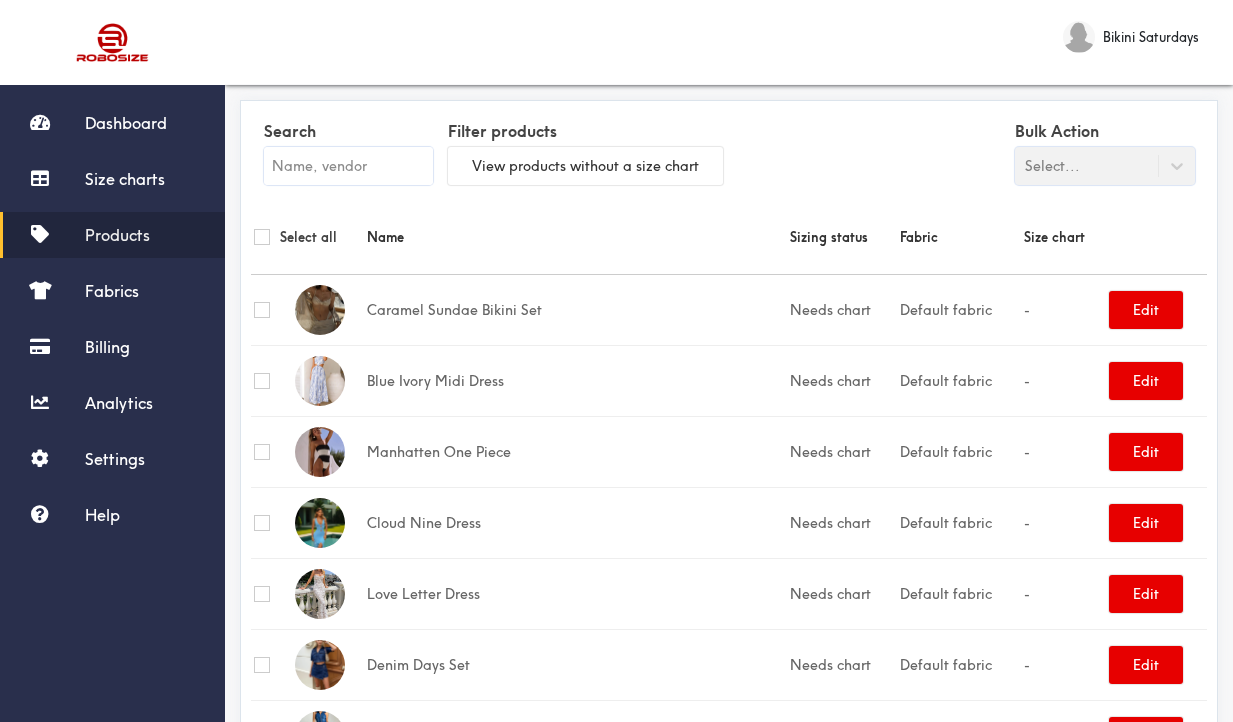click at bounding box center [348, 166] 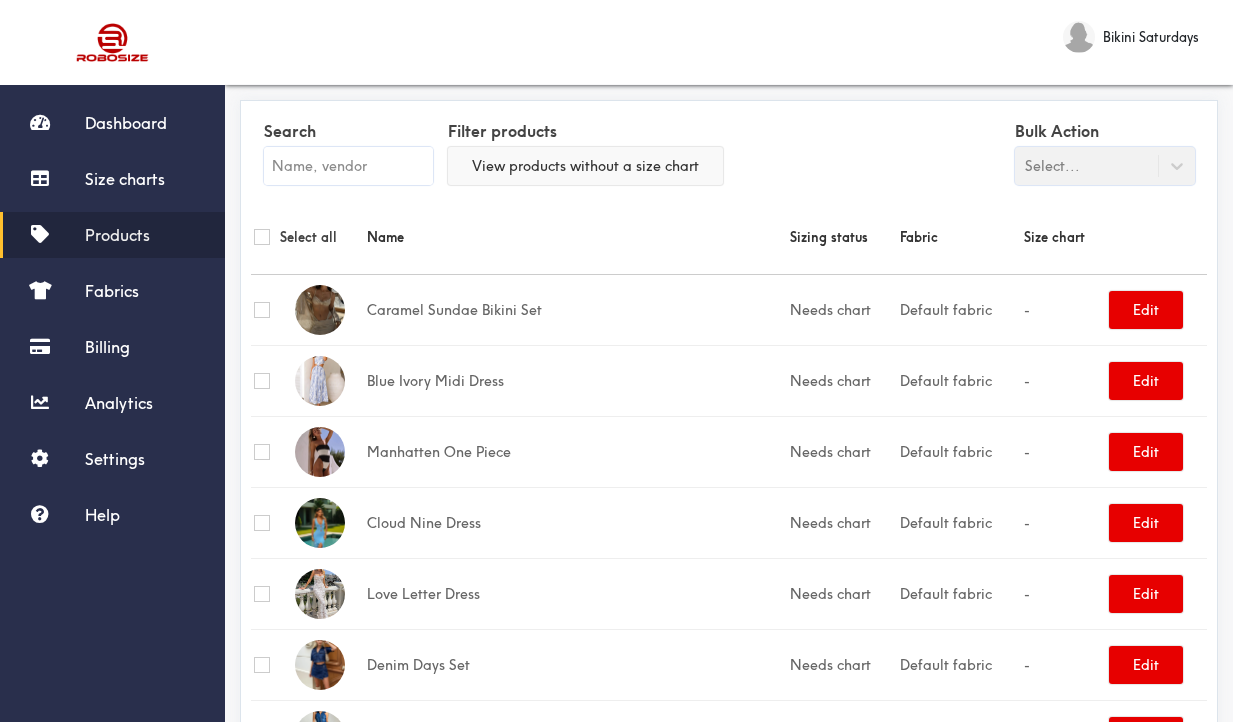 click on "View products without a size chart" at bounding box center [585, 166] 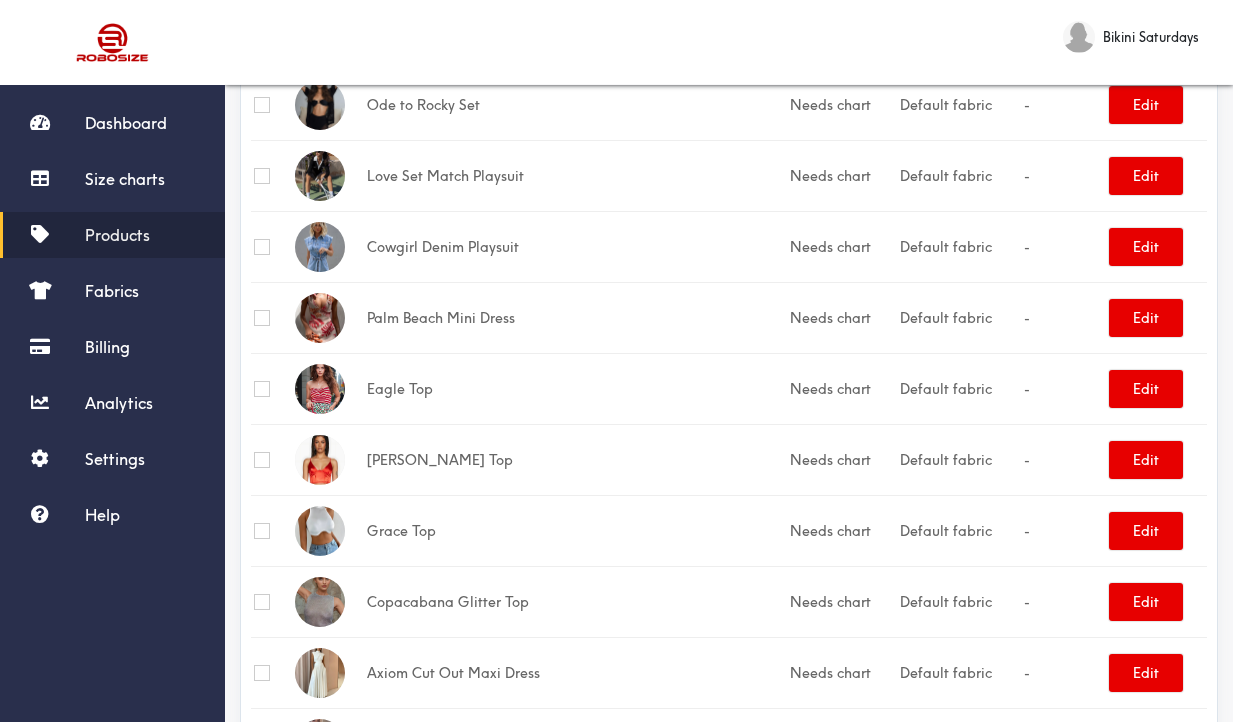 scroll, scrollTop: 3205, scrollLeft: 0, axis: vertical 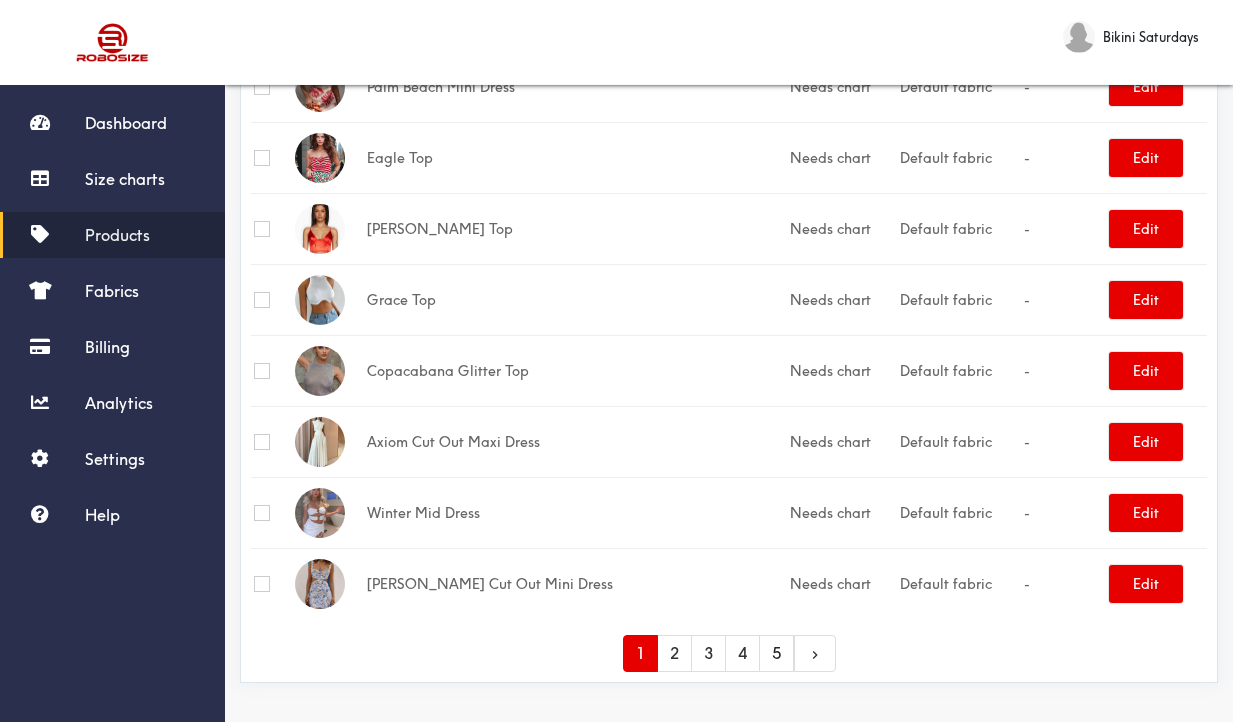 click on "5" at bounding box center (776, 653) 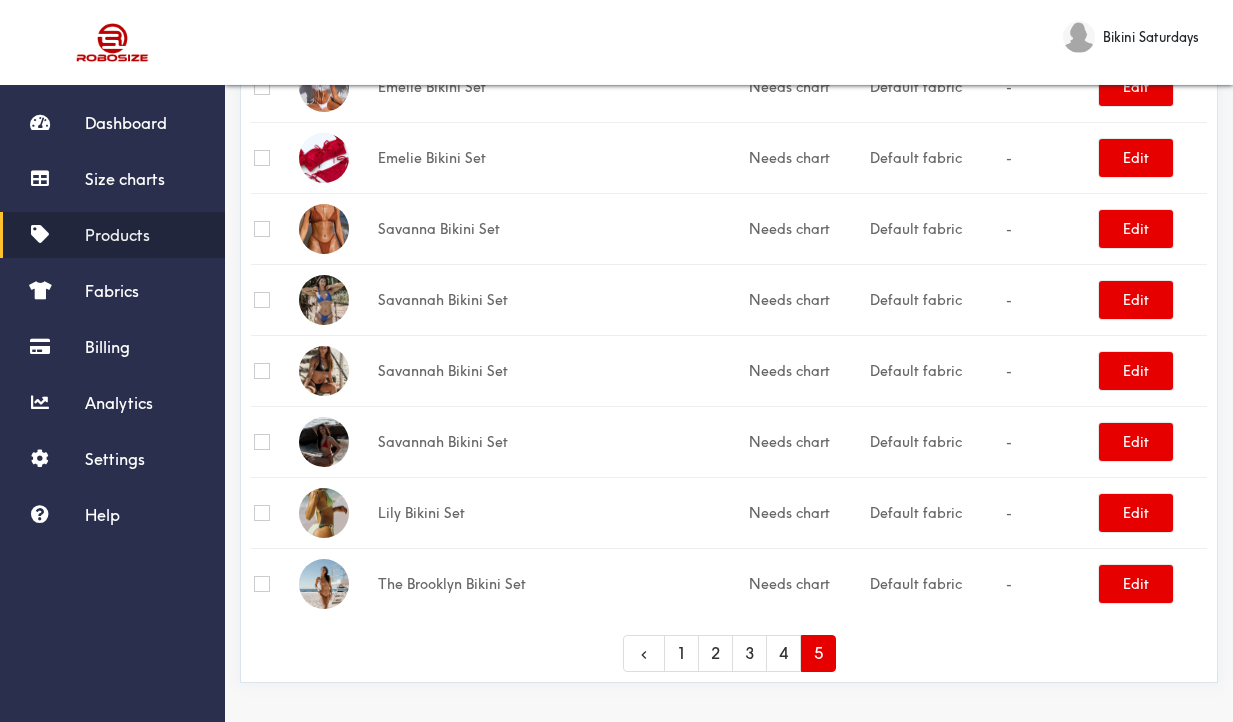 scroll, scrollTop: 2352, scrollLeft: 0, axis: vertical 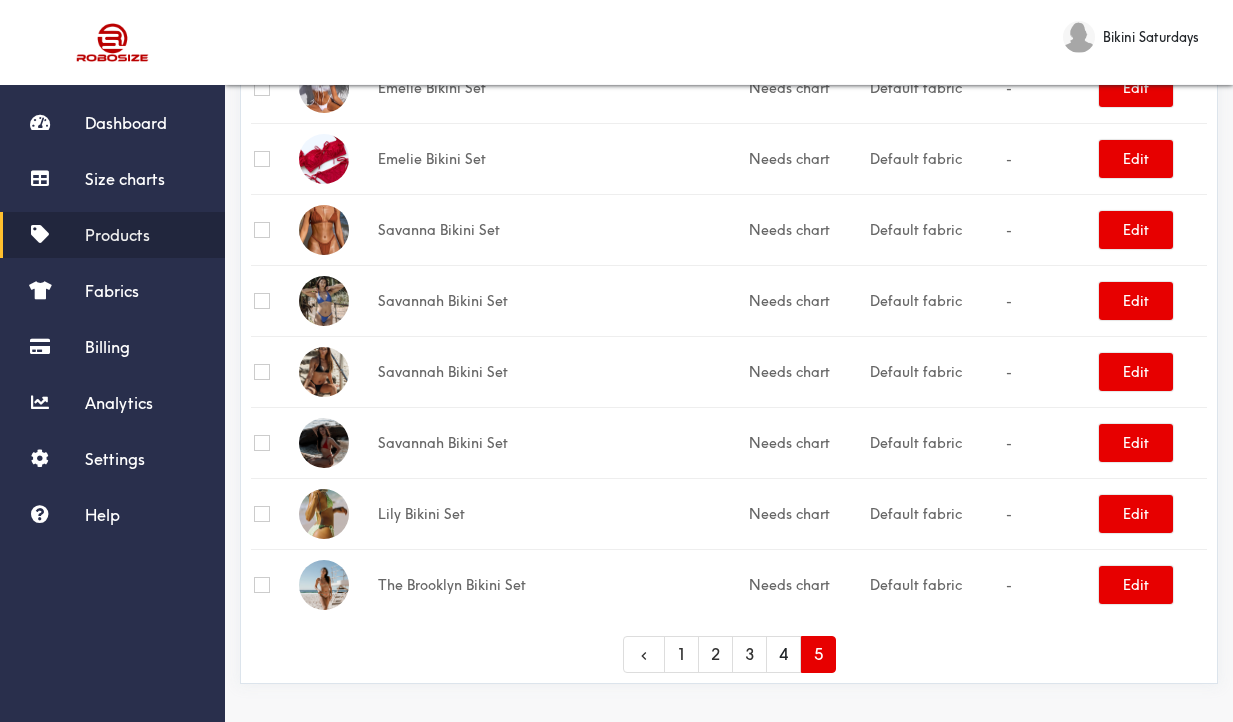 click on "4" at bounding box center [783, 654] 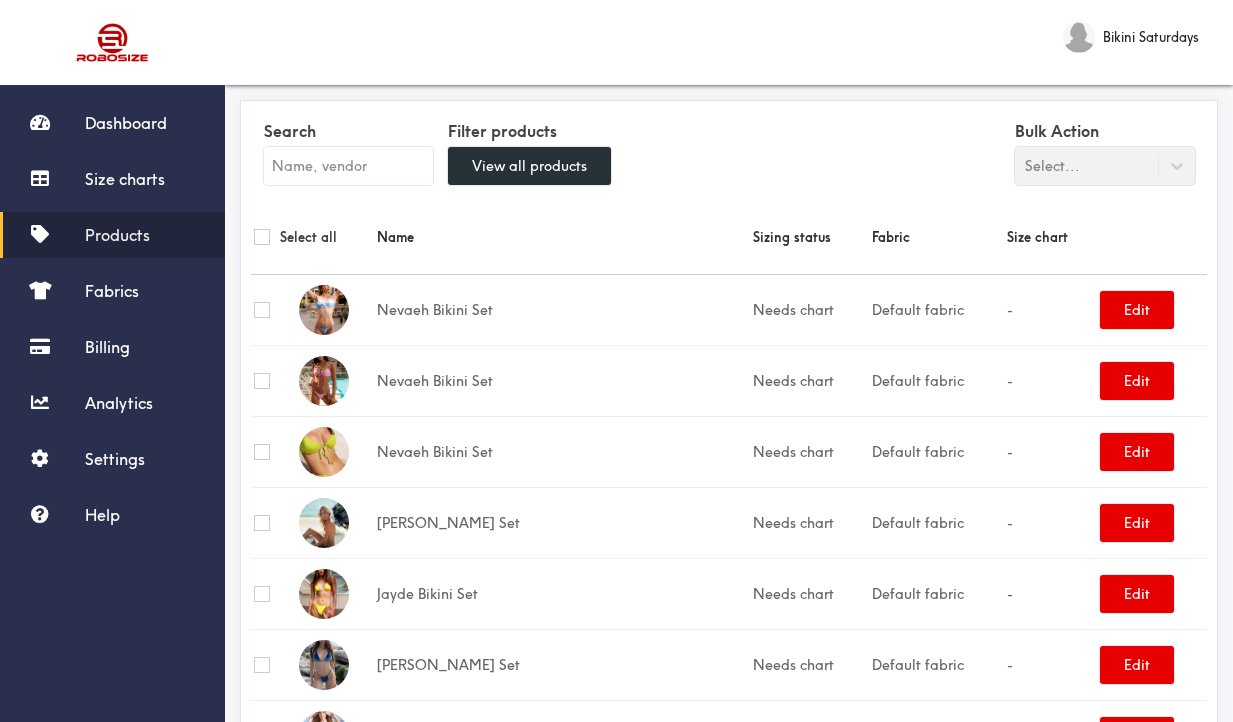 click at bounding box center [348, 166] 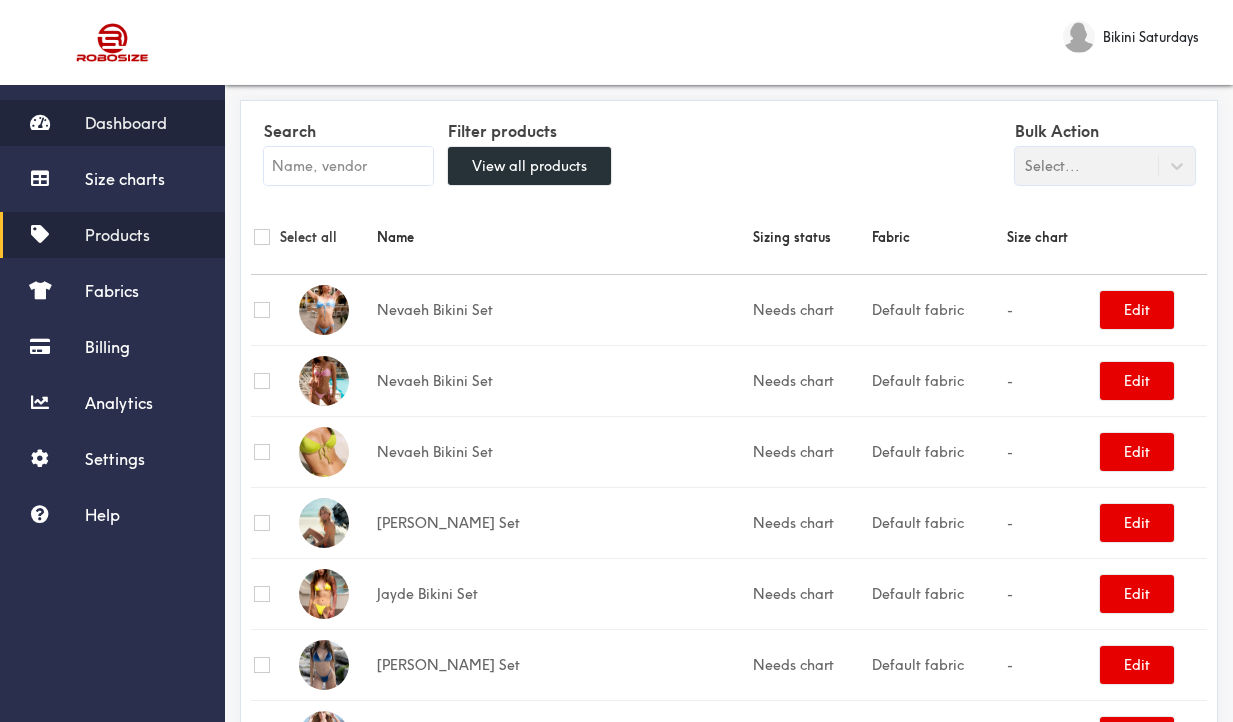 click on "Dashboard" at bounding box center (112, 123) 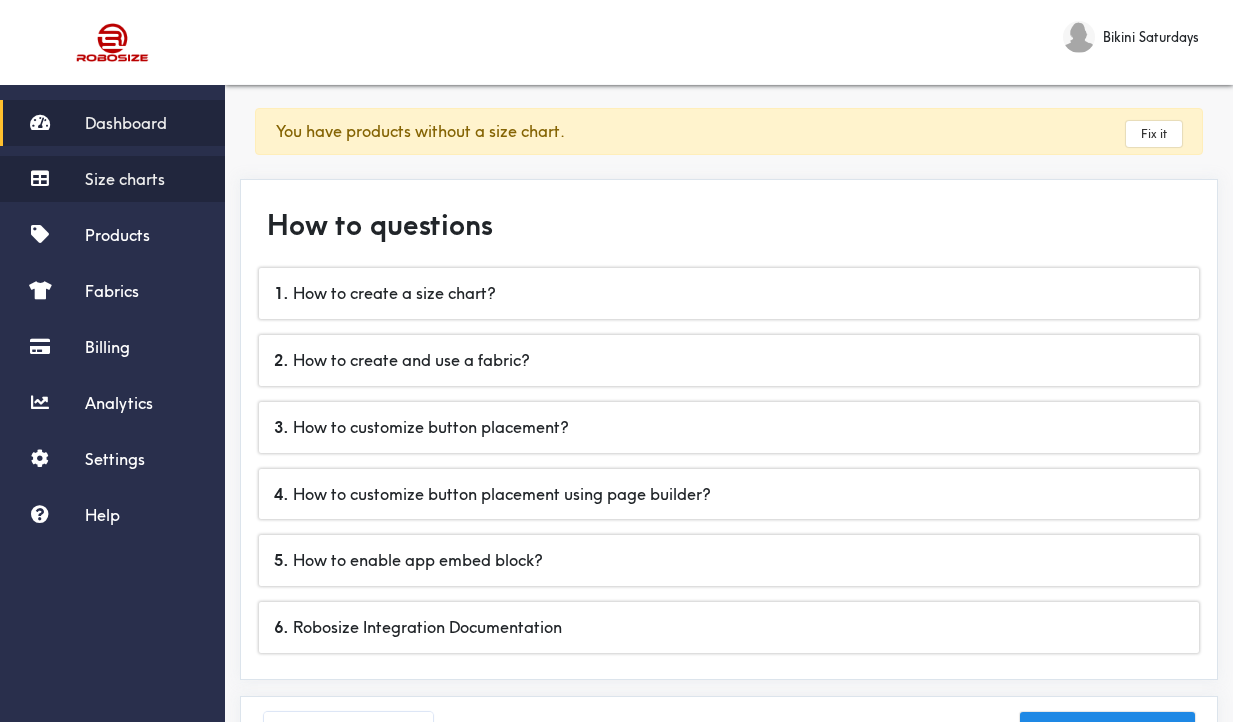 click on "Size charts" at bounding box center (125, 179) 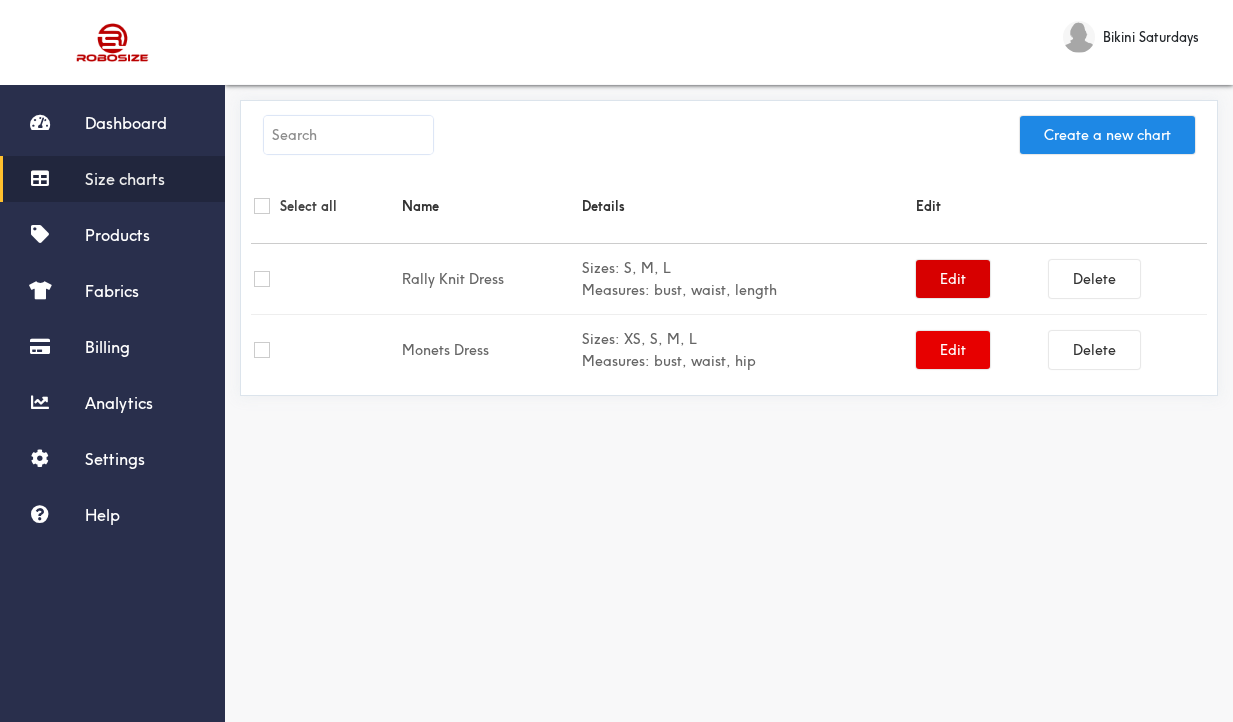 click on "Edit" at bounding box center [953, 279] 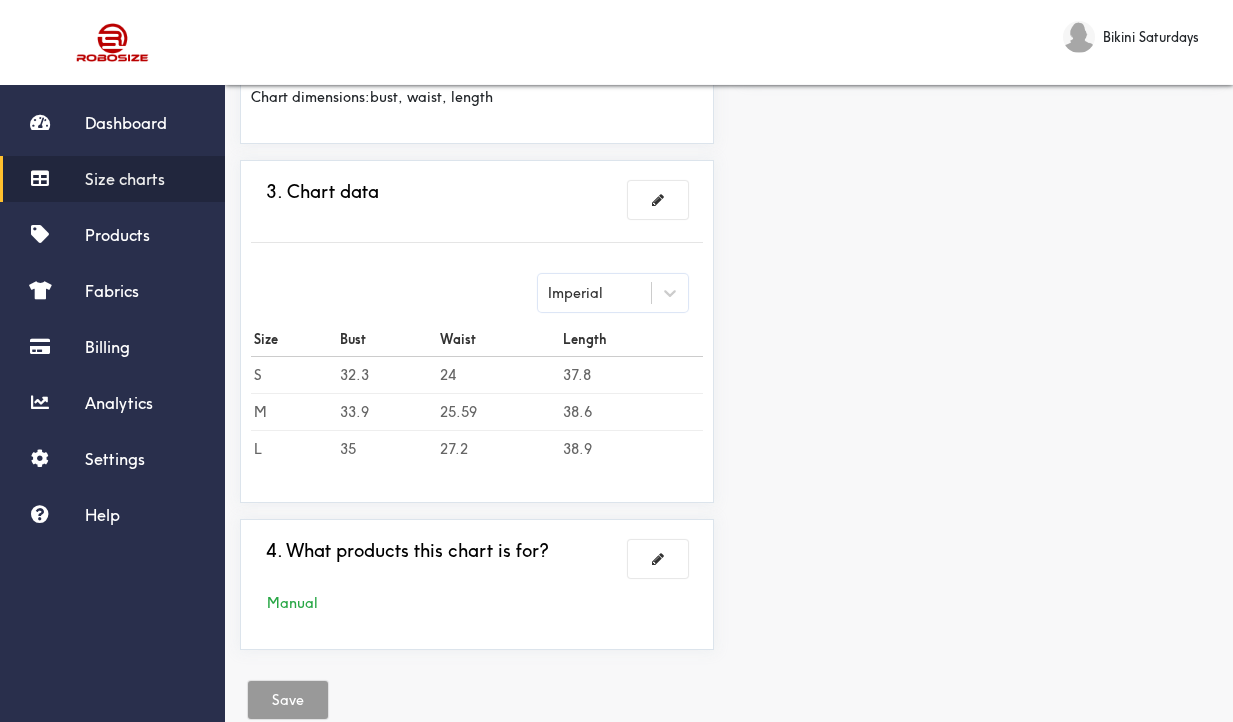 scroll, scrollTop: 512, scrollLeft: 0, axis: vertical 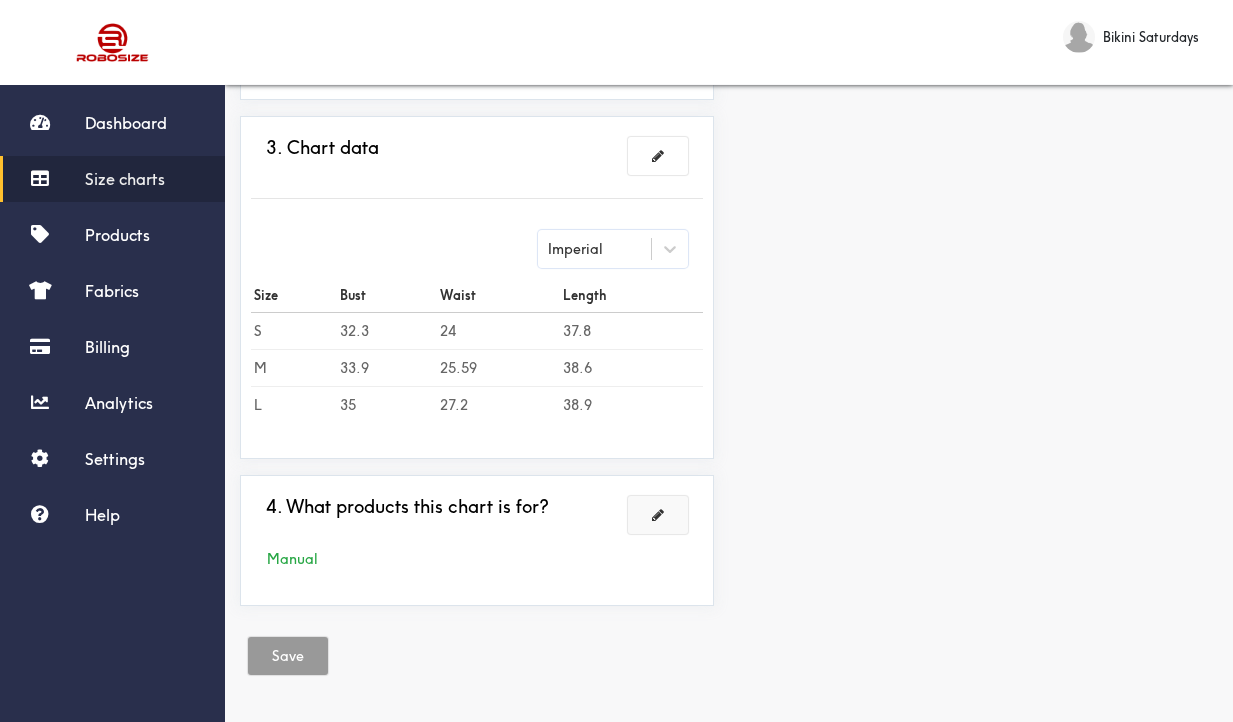 click at bounding box center [658, 515] 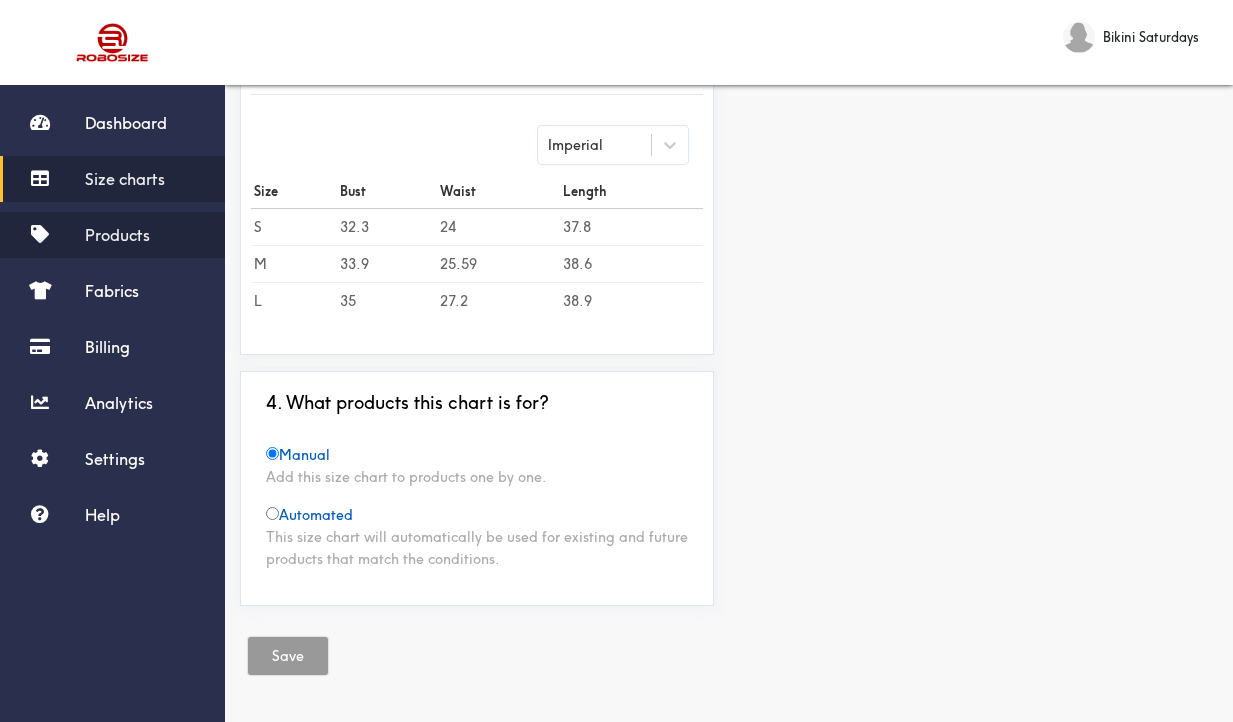 click on "Products" at bounding box center [117, 235] 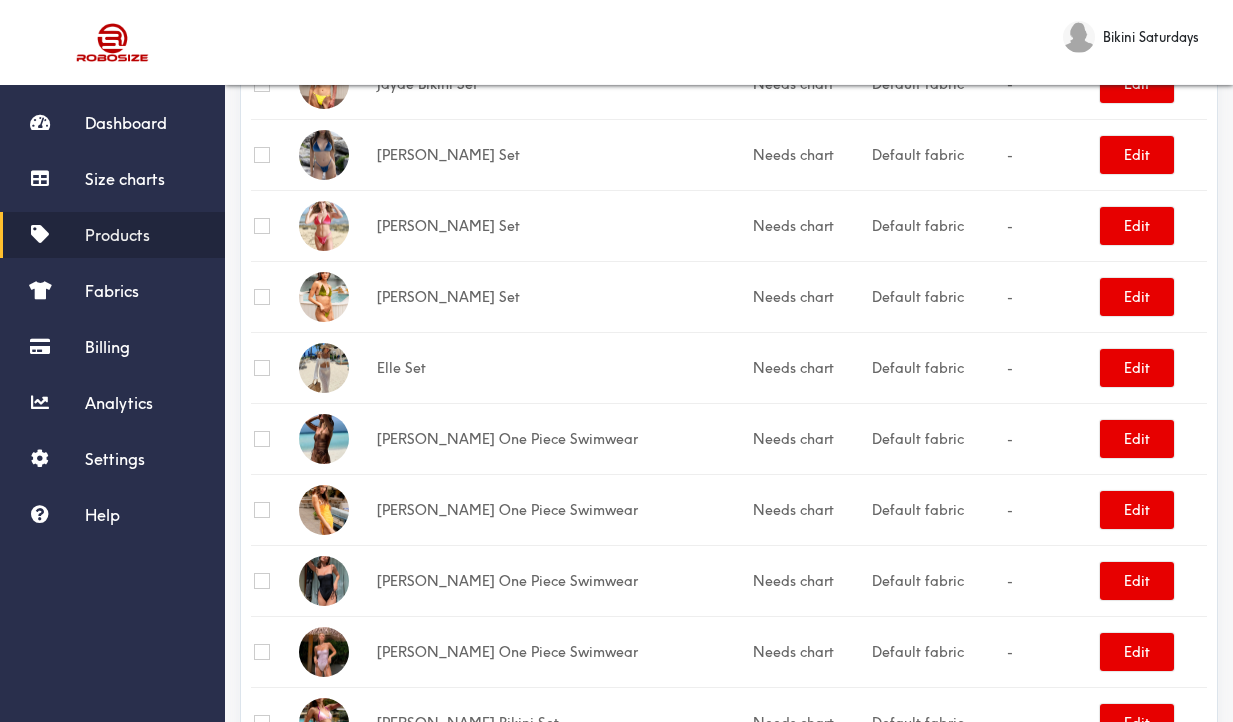 scroll, scrollTop: 0, scrollLeft: 0, axis: both 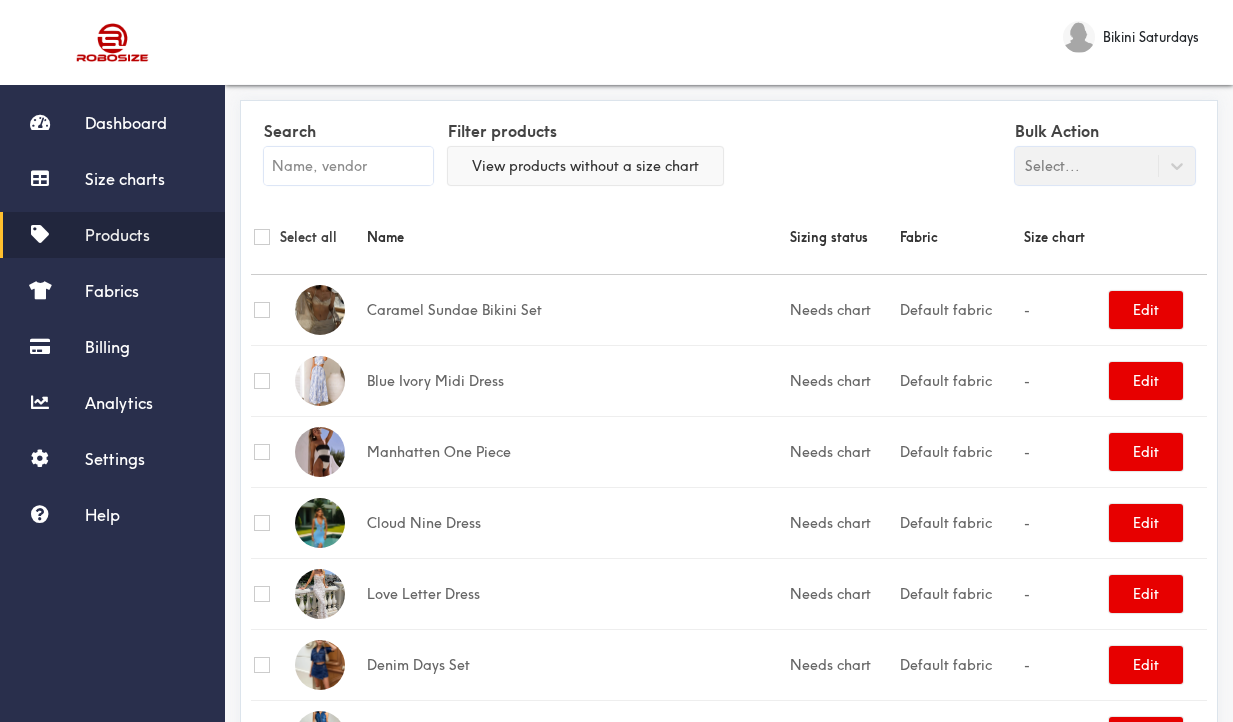 click on "View products without a size chart" at bounding box center (585, 166) 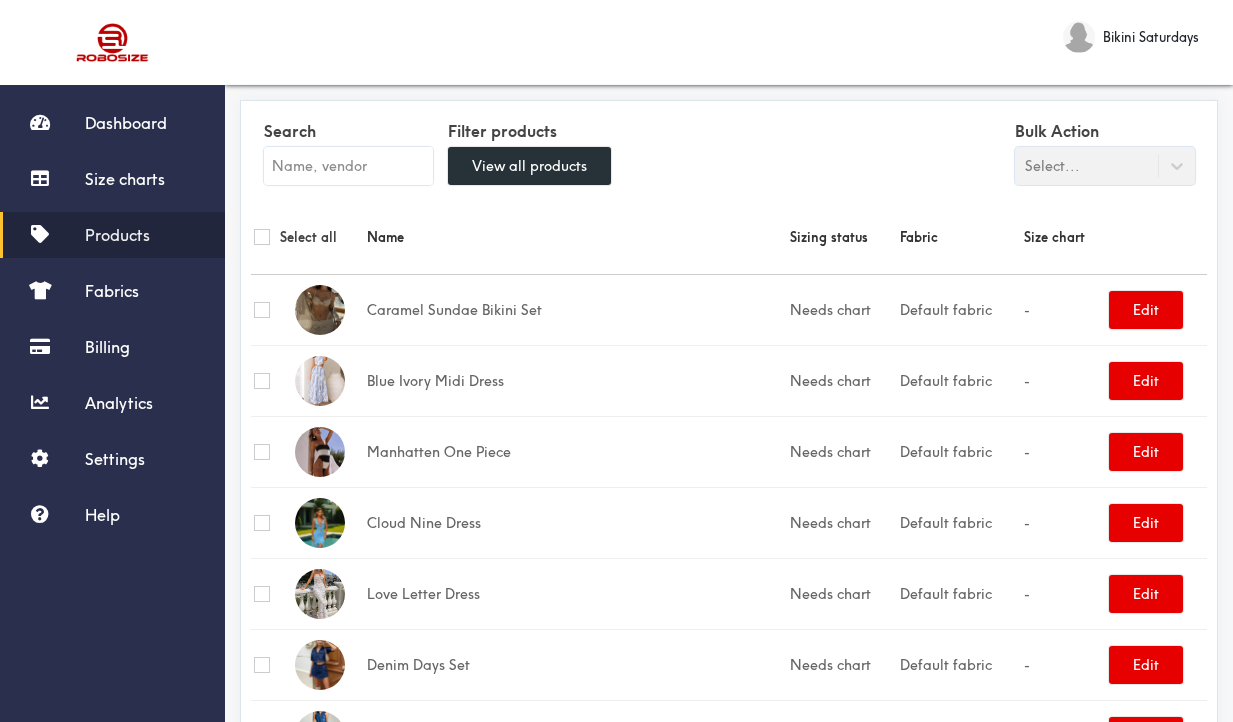 click at bounding box center [348, 166] 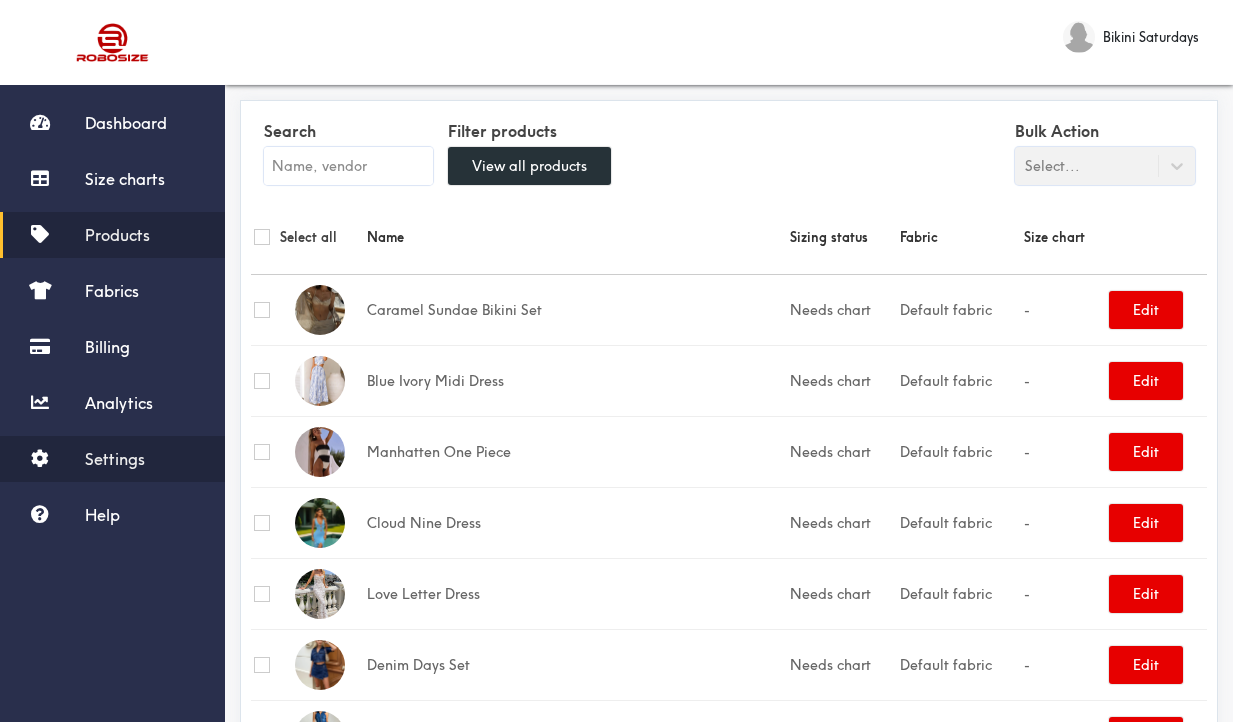 click on "Settings" at bounding box center (115, 459) 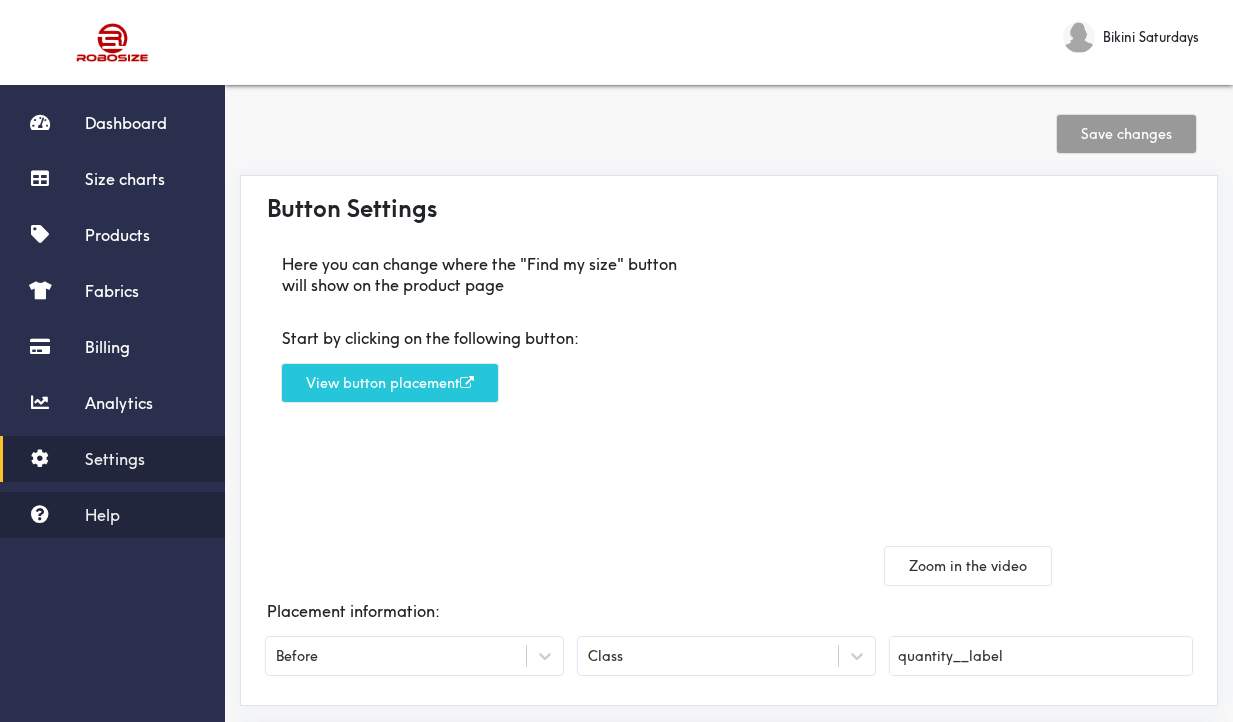 click on "Help" at bounding box center [102, 515] 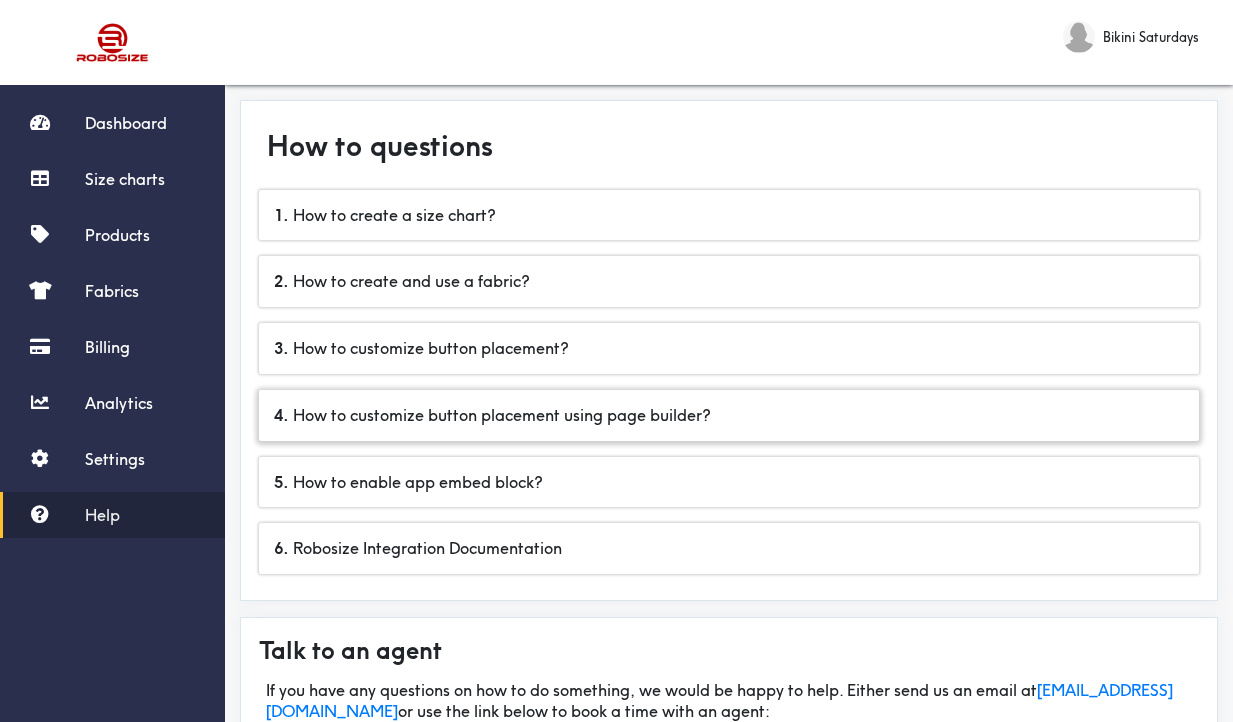 scroll, scrollTop: 405, scrollLeft: 0, axis: vertical 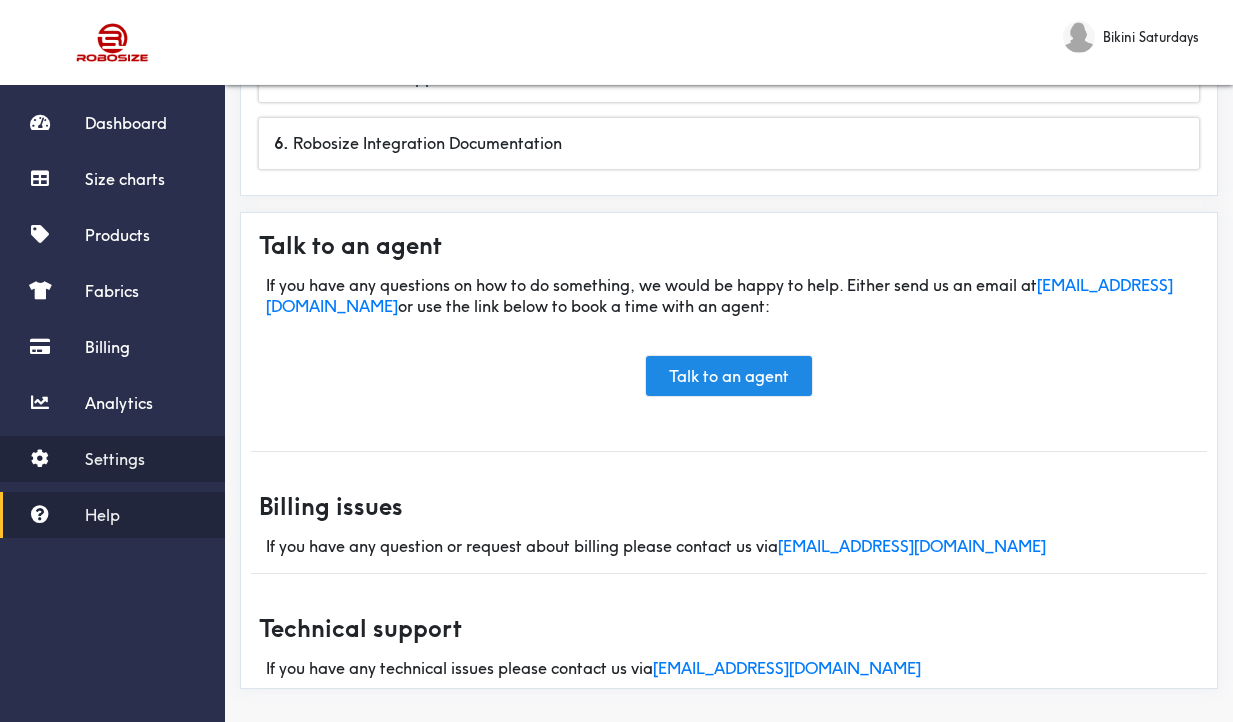 click on "Settings" at bounding box center (112, 459) 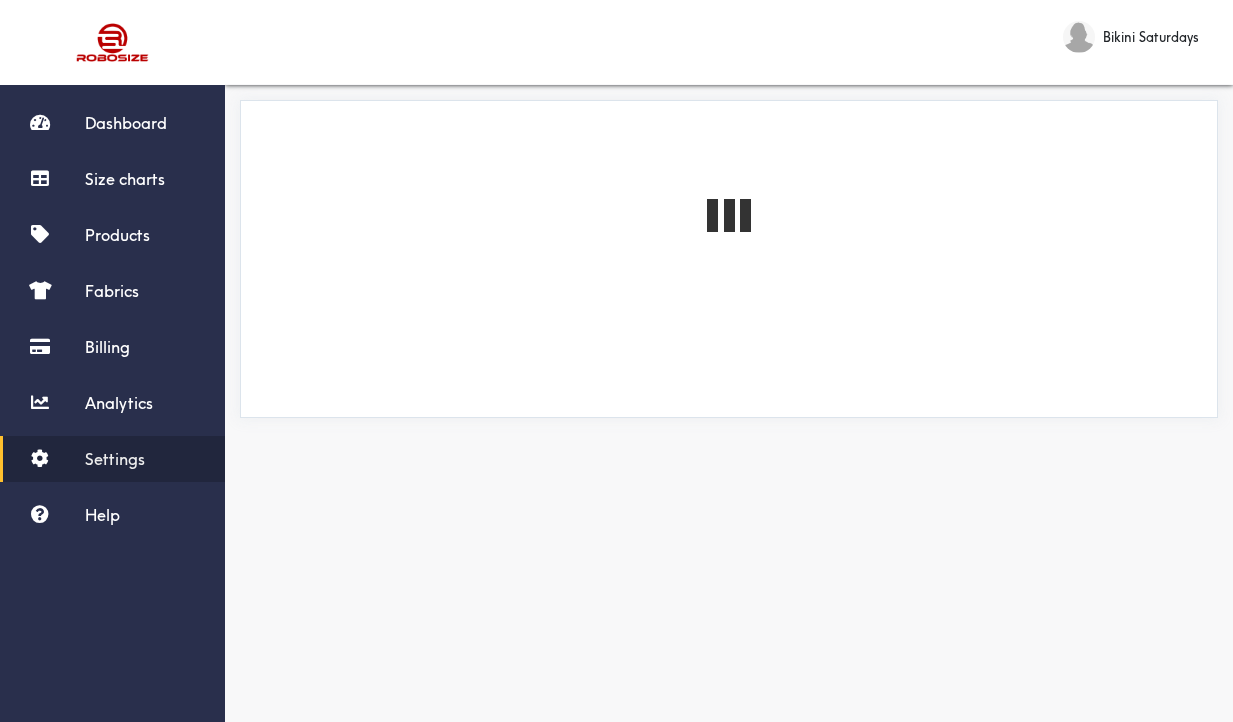 scroll, scrollTop: 0, scrollLeft: 0, axis: both 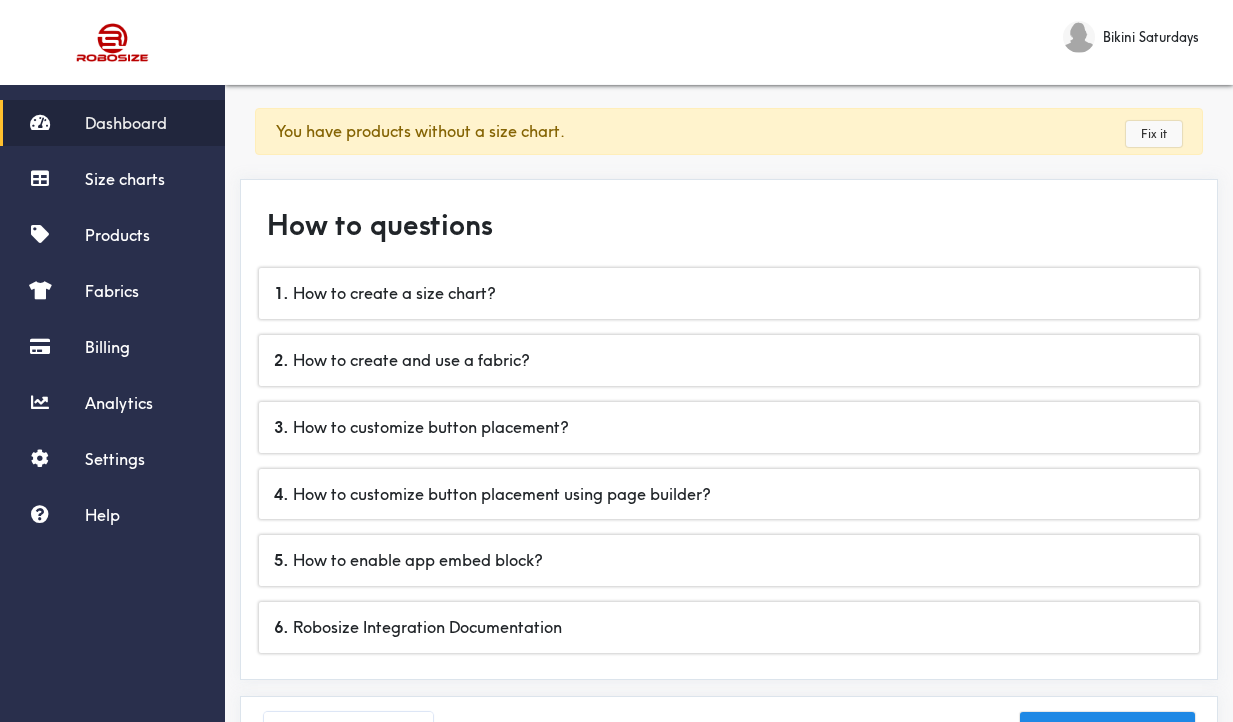 click on "Fix it" at bounding box center (1154, 134) 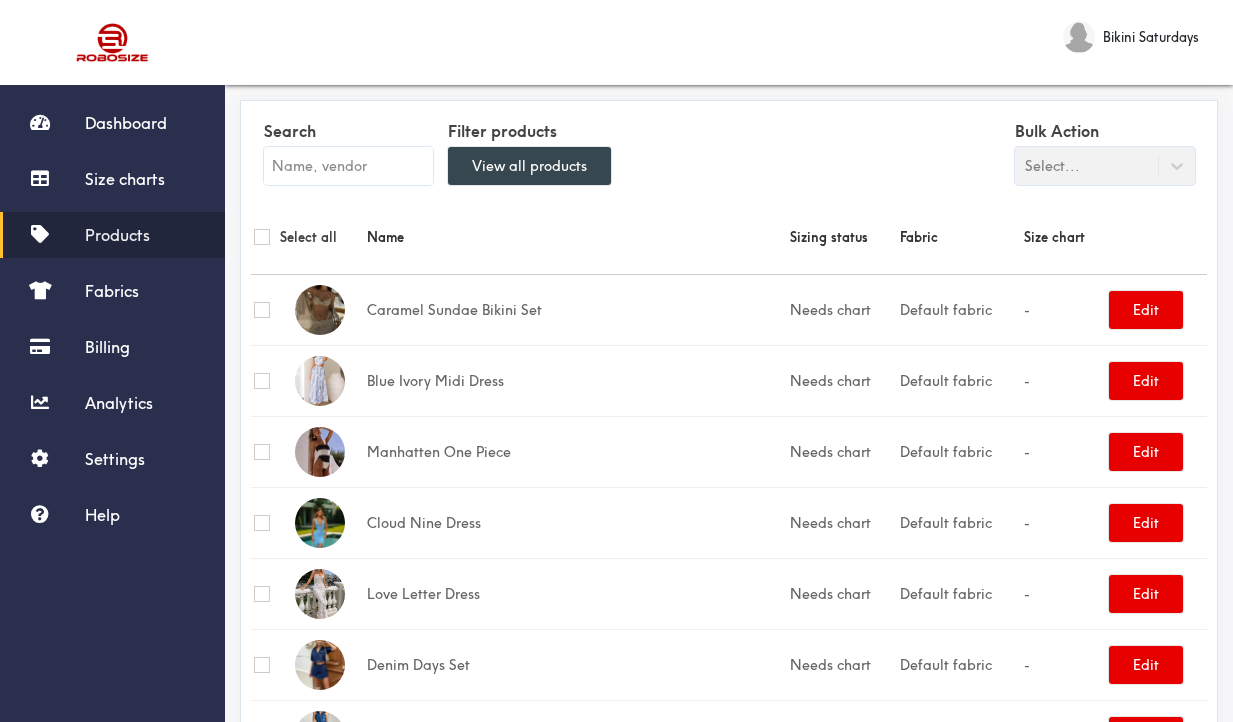 click on "View all products" at bounding box center [529, 166] 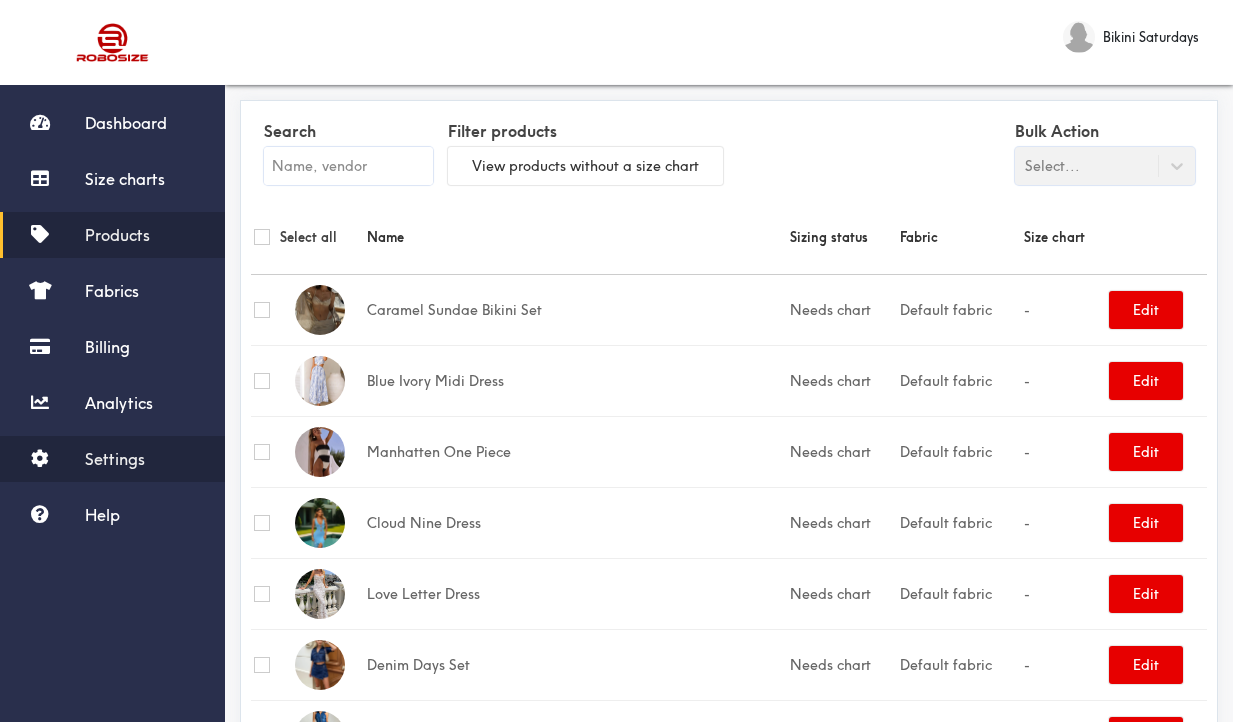 click on "Settings" at bounding box center [115, 459] 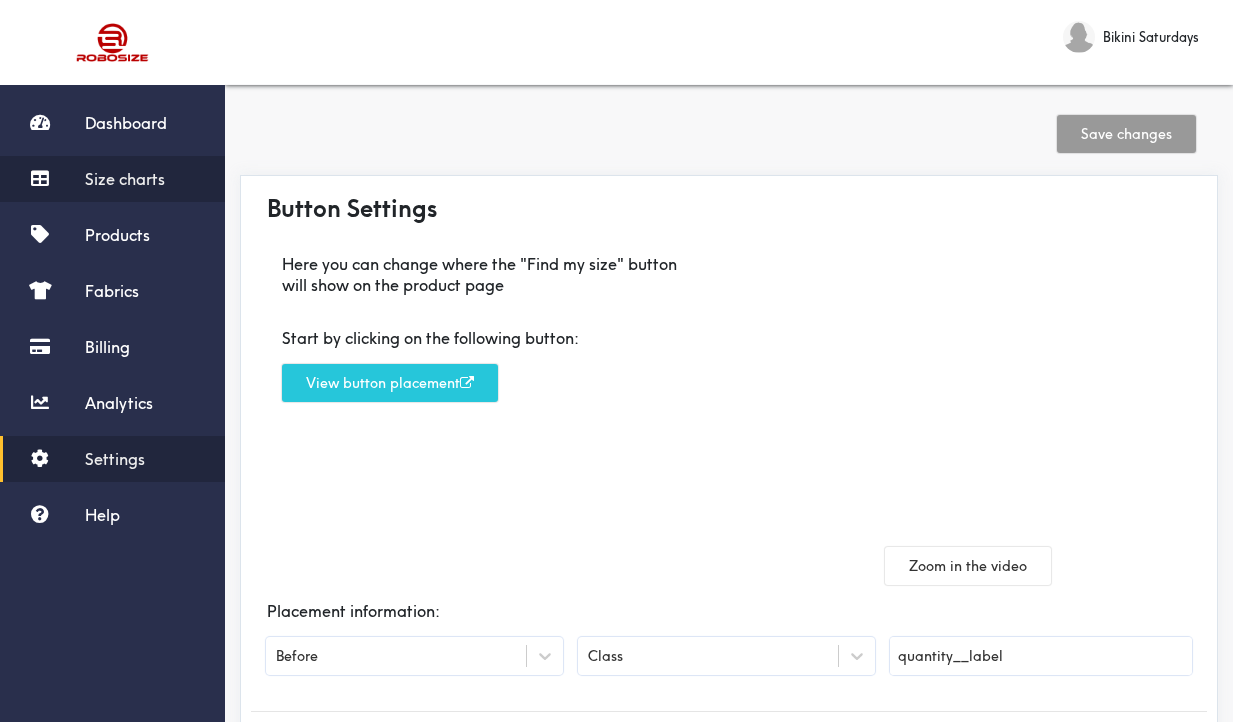 click on "Size charts" at bounding box center [112, 179] 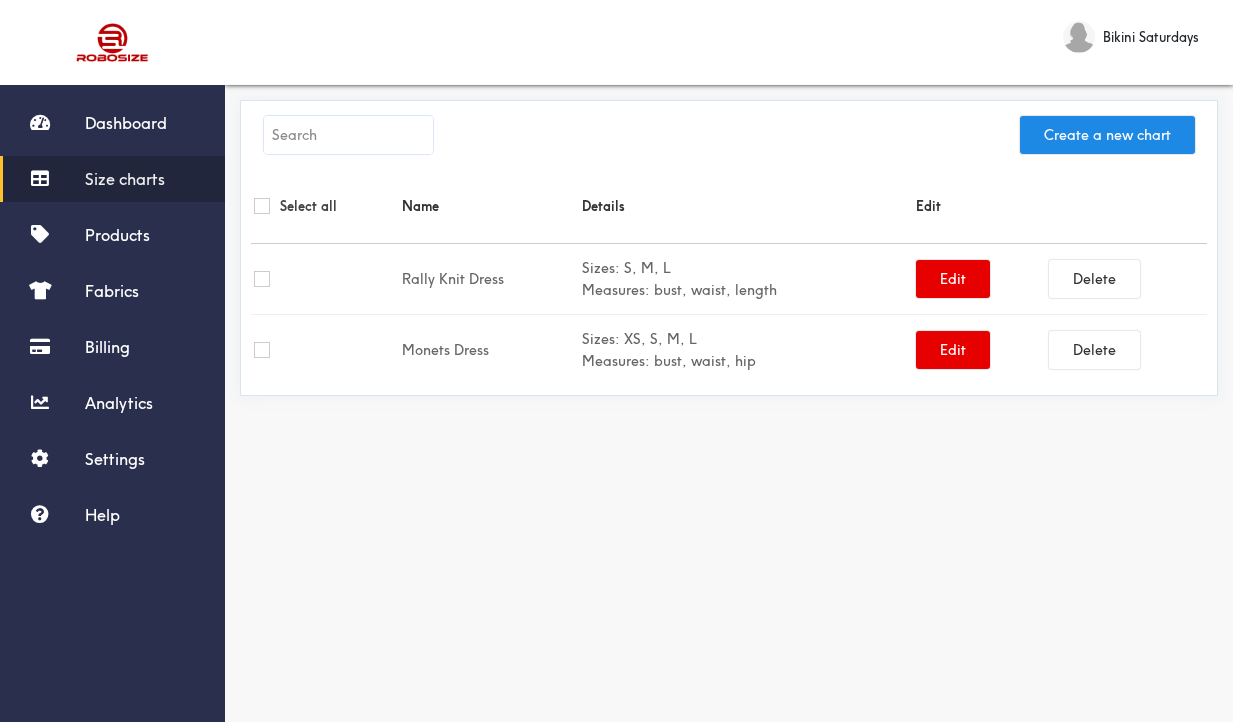click at bounding box center [262, 350] 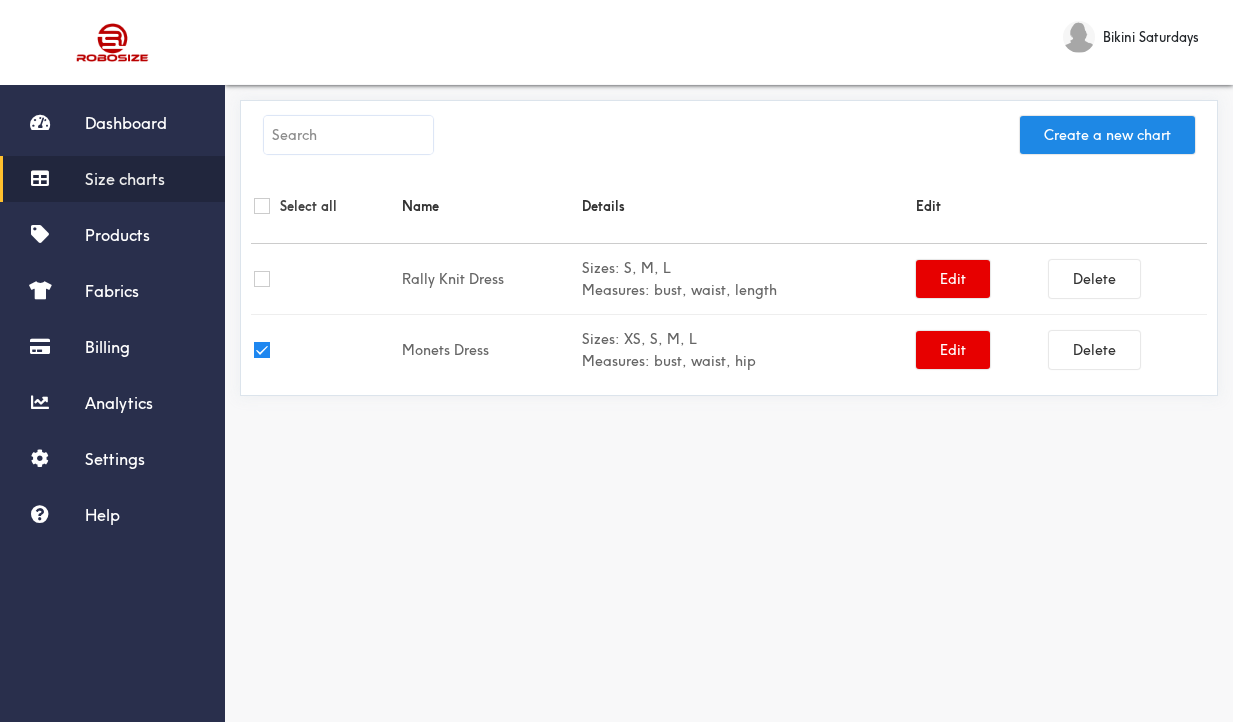 checkbox on "true" 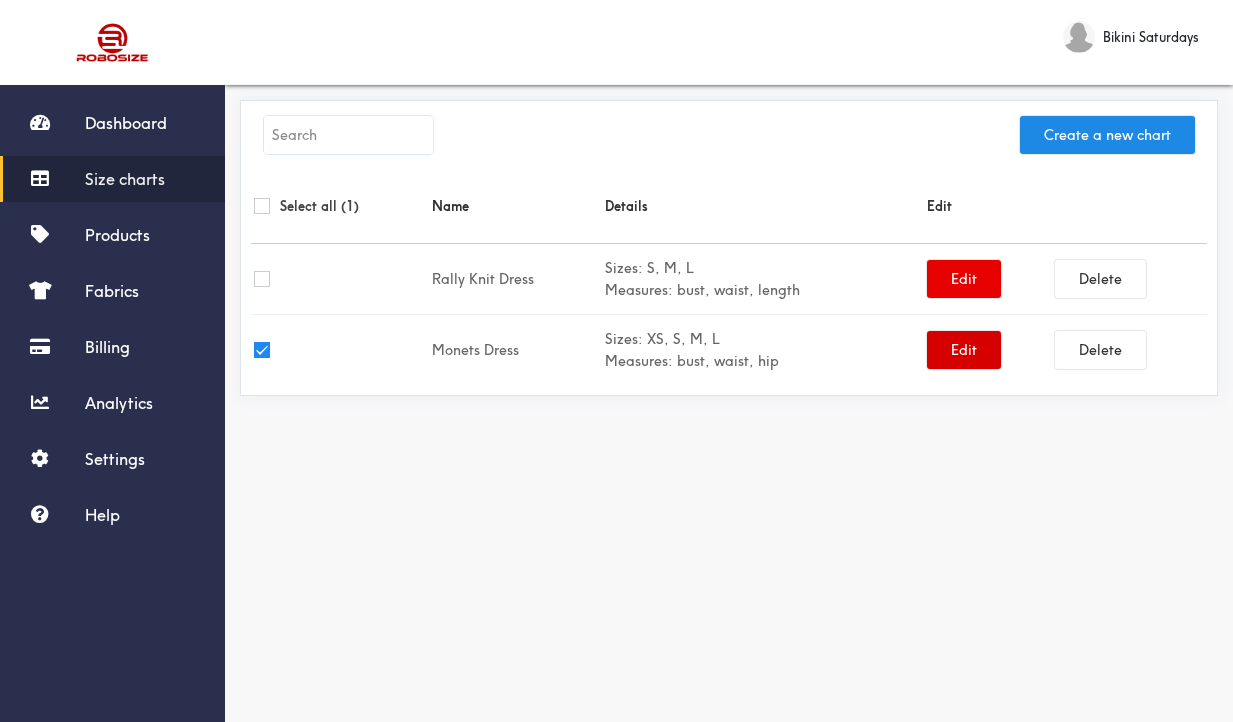 click on "Edit" at bounding box center [964, 350] 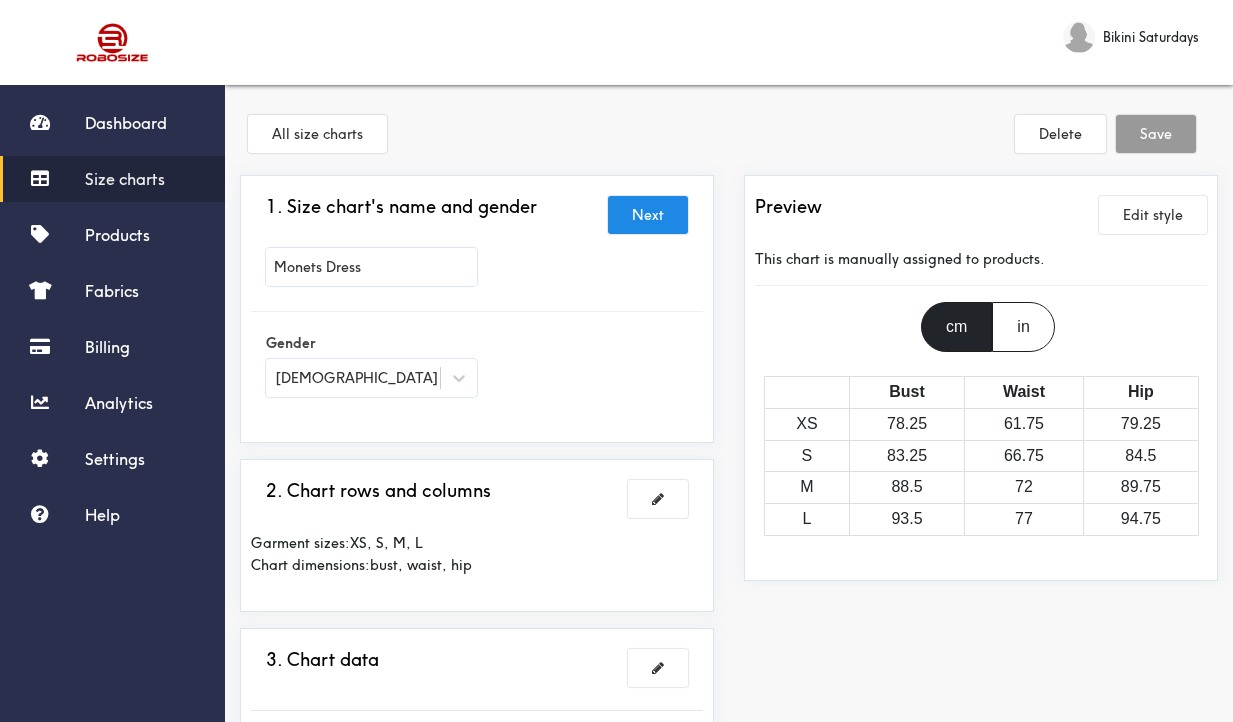 click on "Monets Dress" at bounding box center [371, 267] 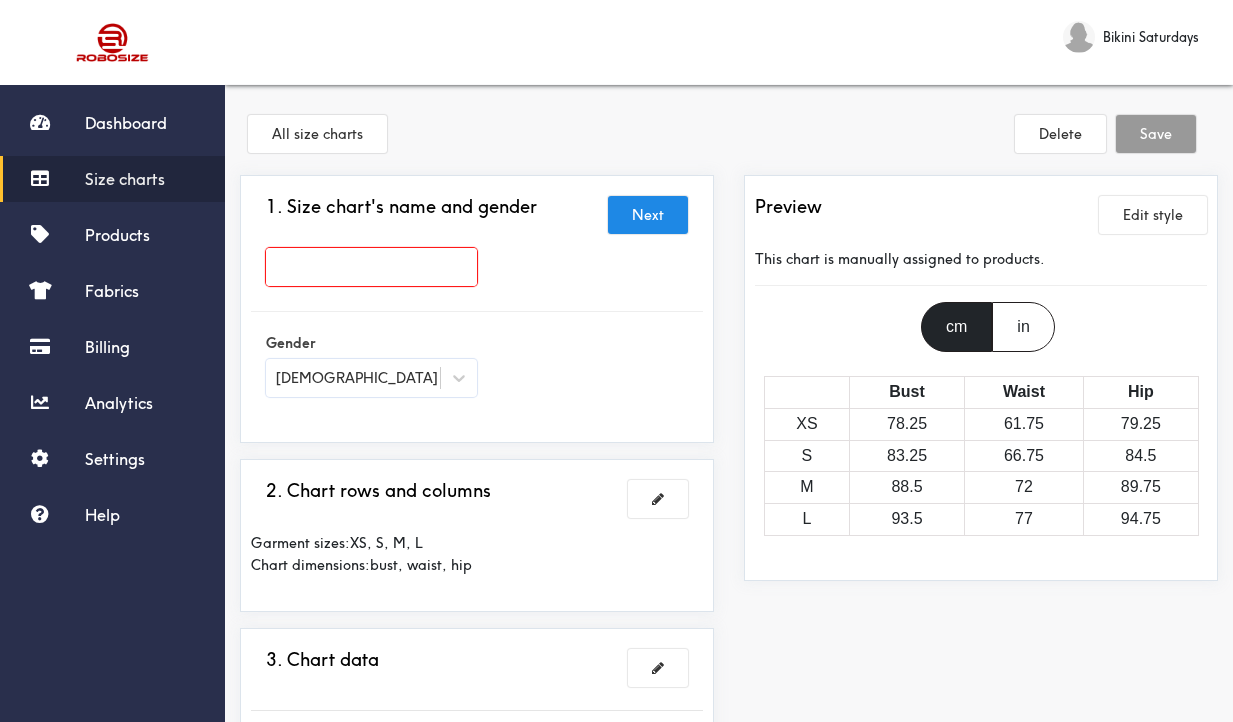 type 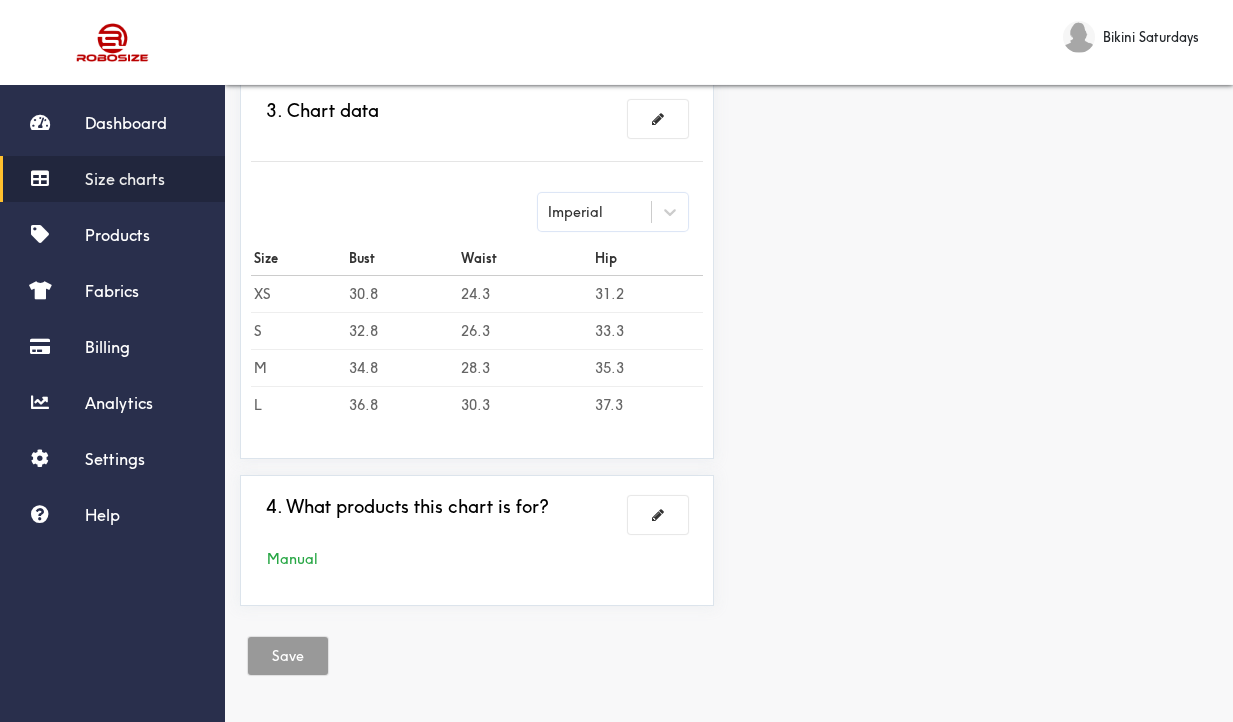 scroll, scrollTop: 0, scrollLeft: 0, axis: both 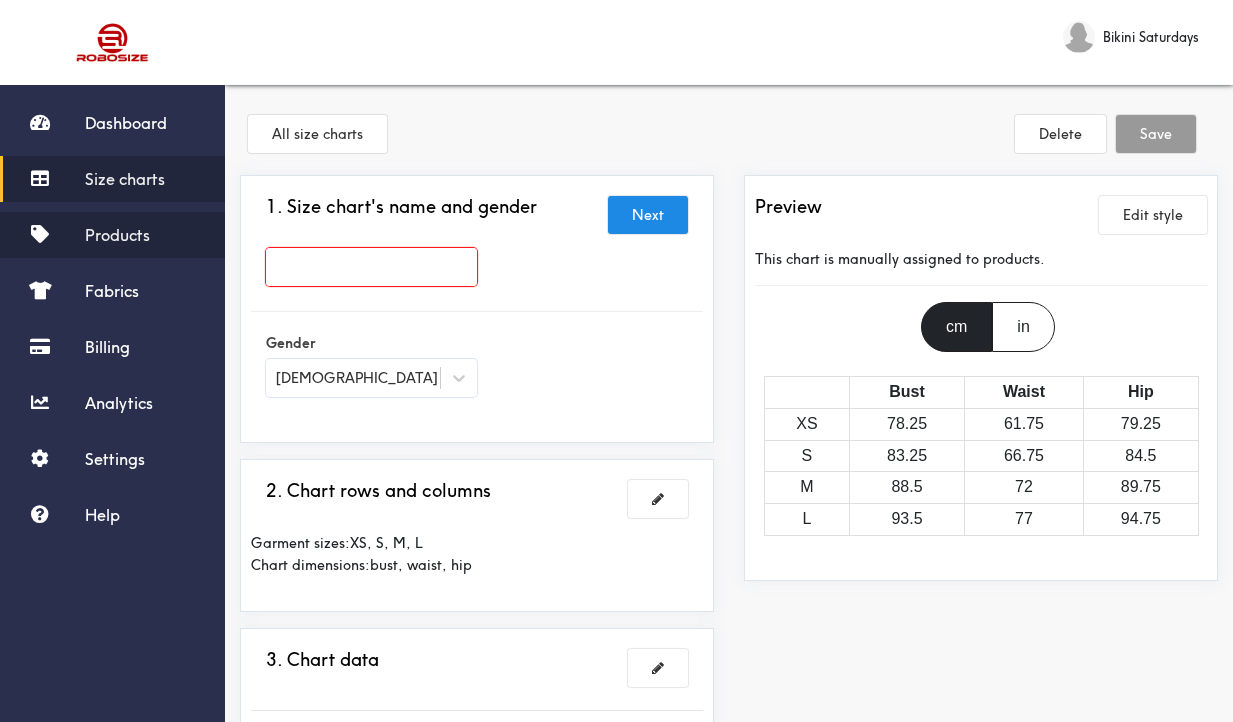 click on "Products" at bounding box center (112, 235) 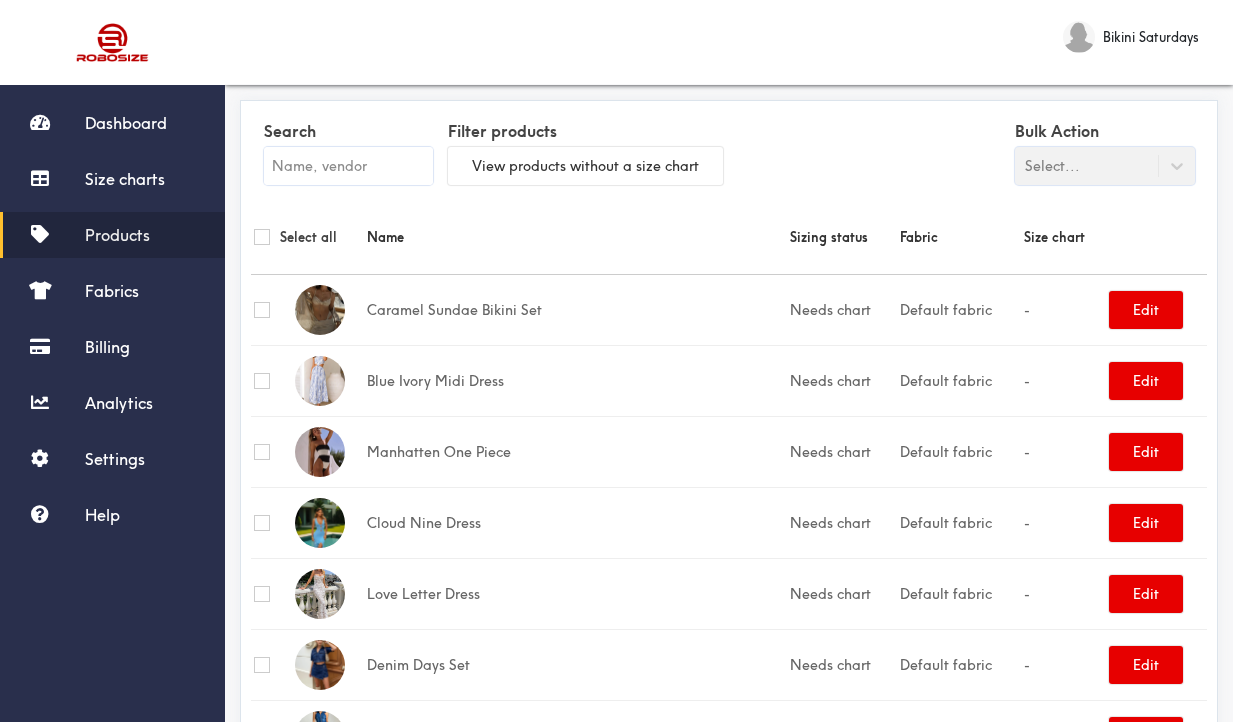 click on "Products" at bounding box center [117, 235] 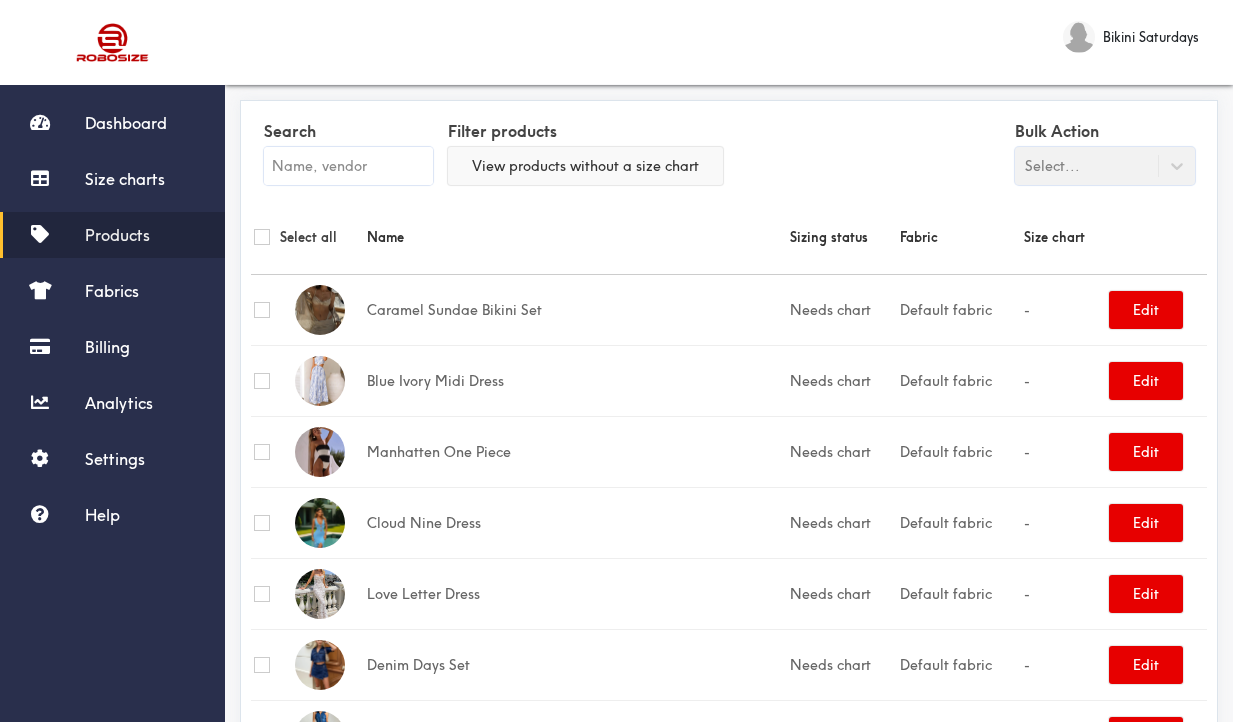 click on "View products without a size chart" at bounding box center (585, 166) 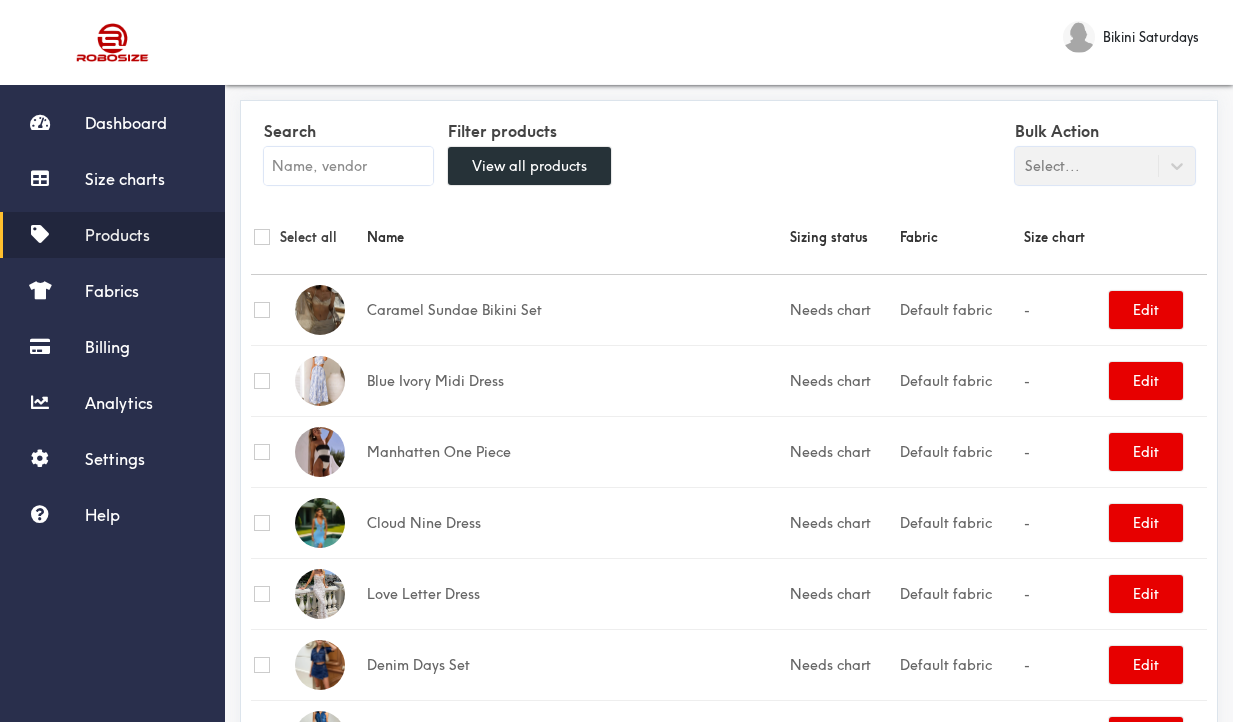 click at bounding box center (348, 166) 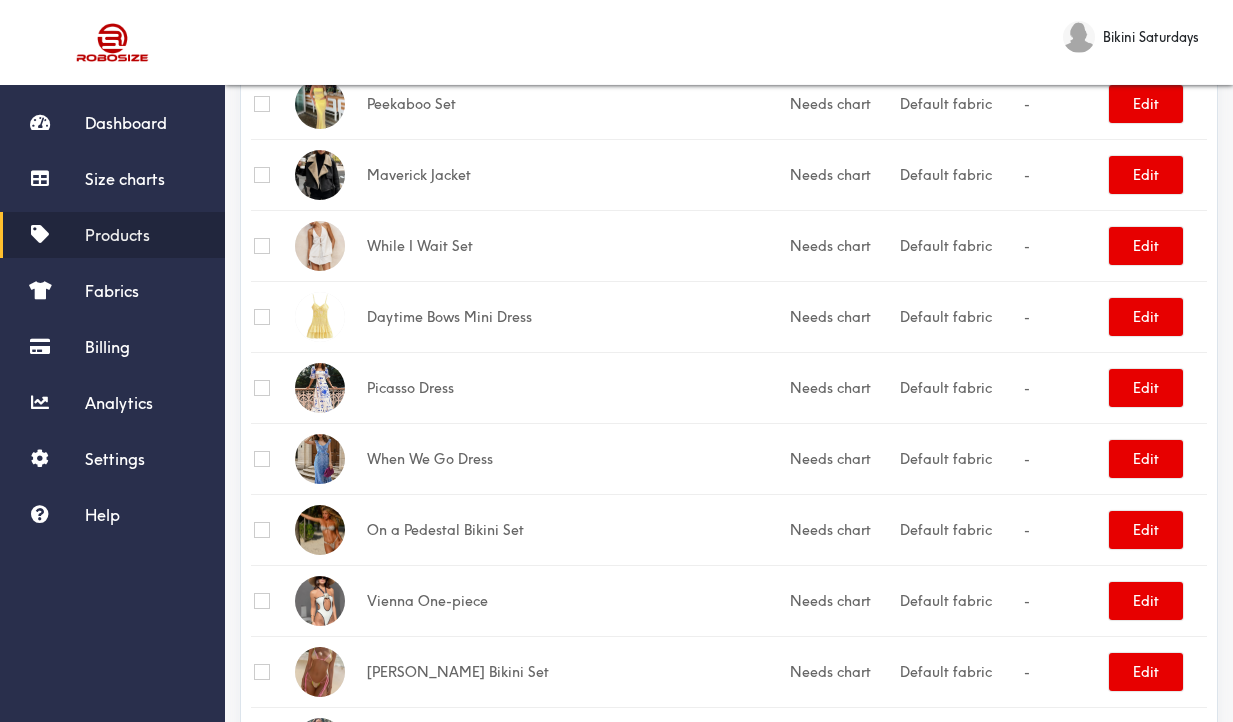 scroll, scrollTop: 1652, scrollLeft: 0, axis: vertical 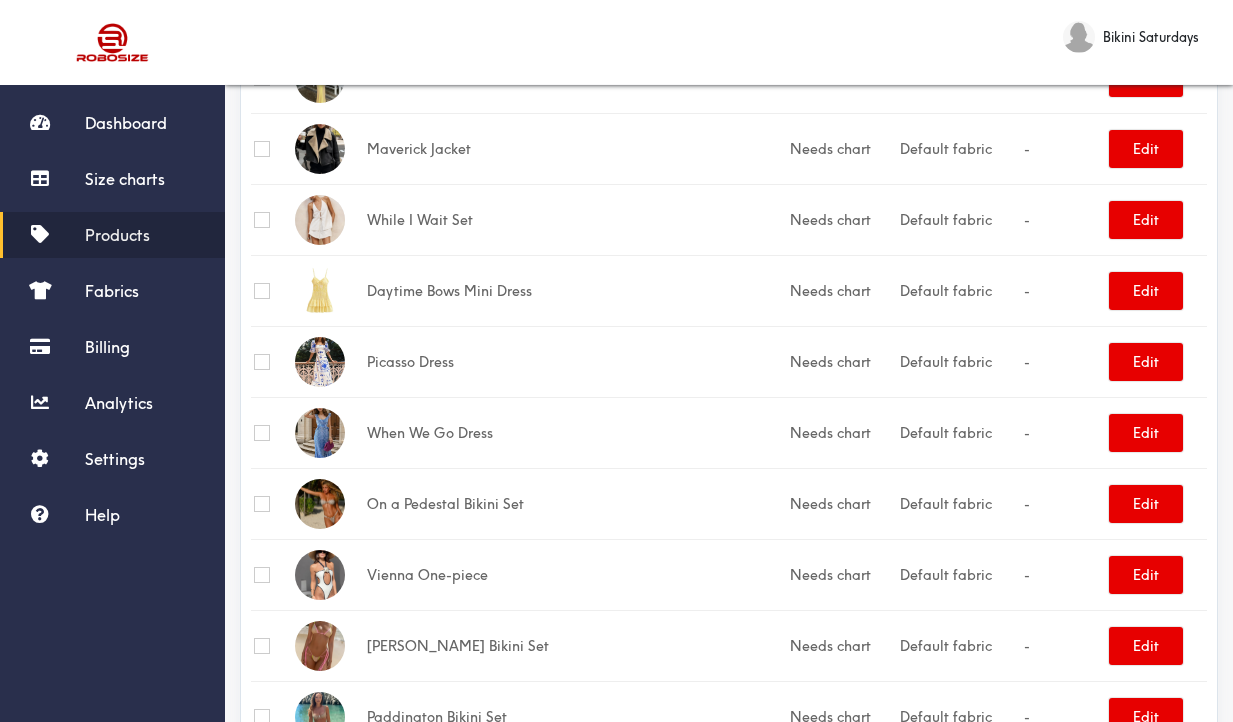 click on "Picasso Dress" at bounding box center (575, 361) 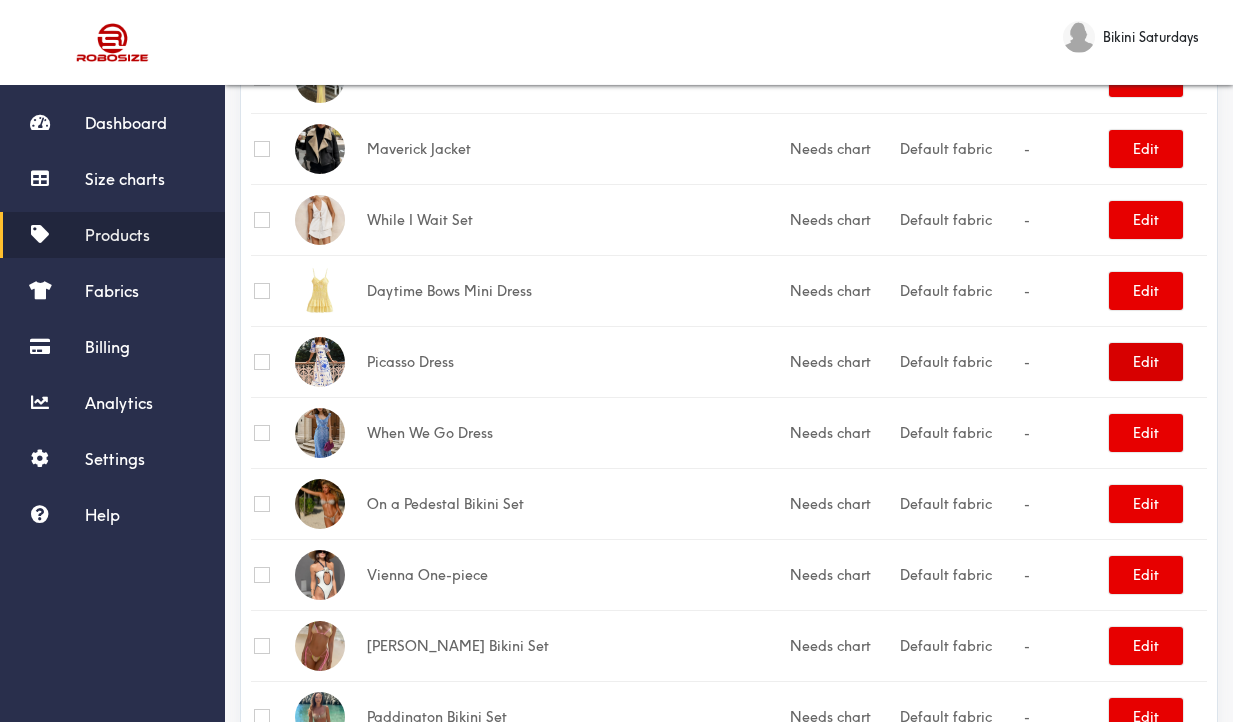 click on "Edit" at bounding box center (1146, 362) 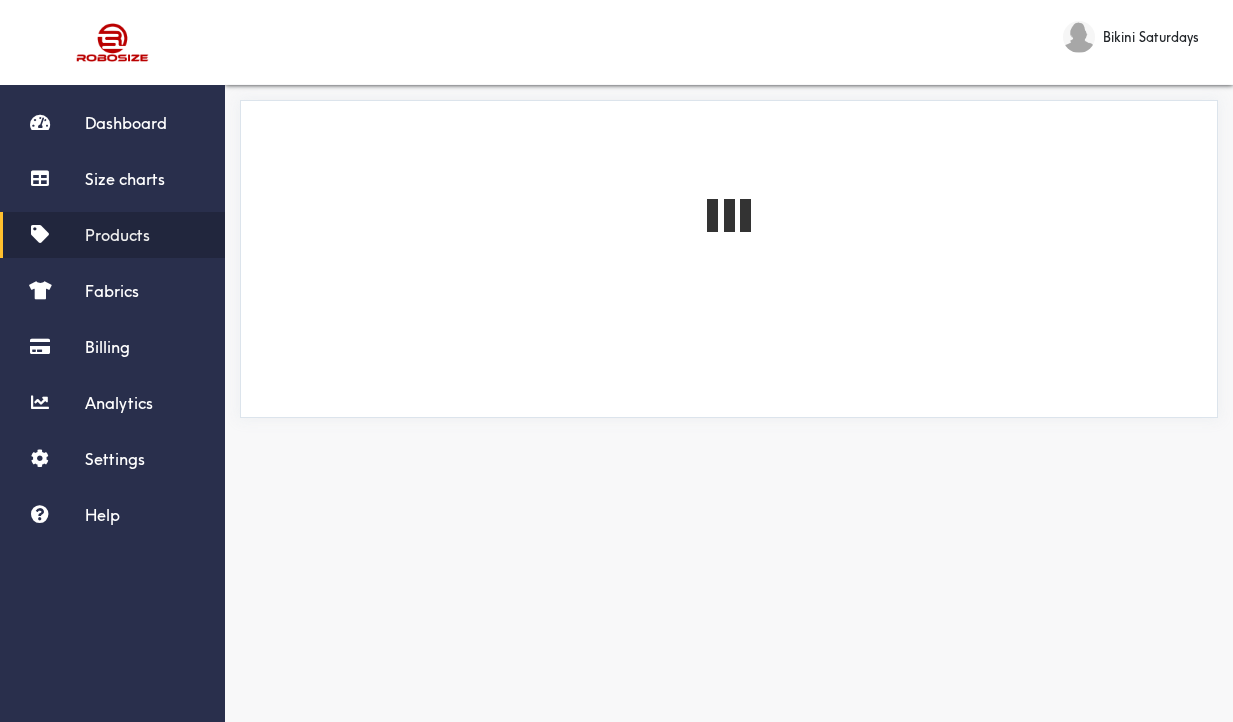 scroll, scrollTop: 0, scrollLeft: 0, axis: both 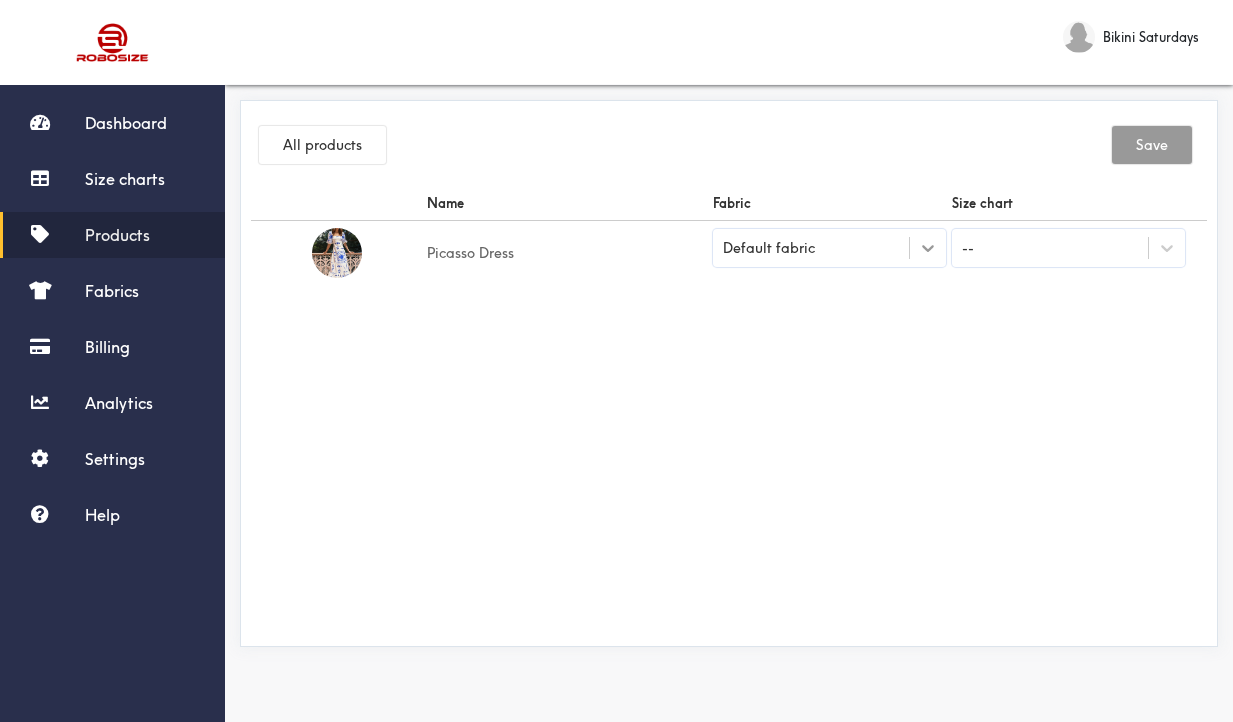 click 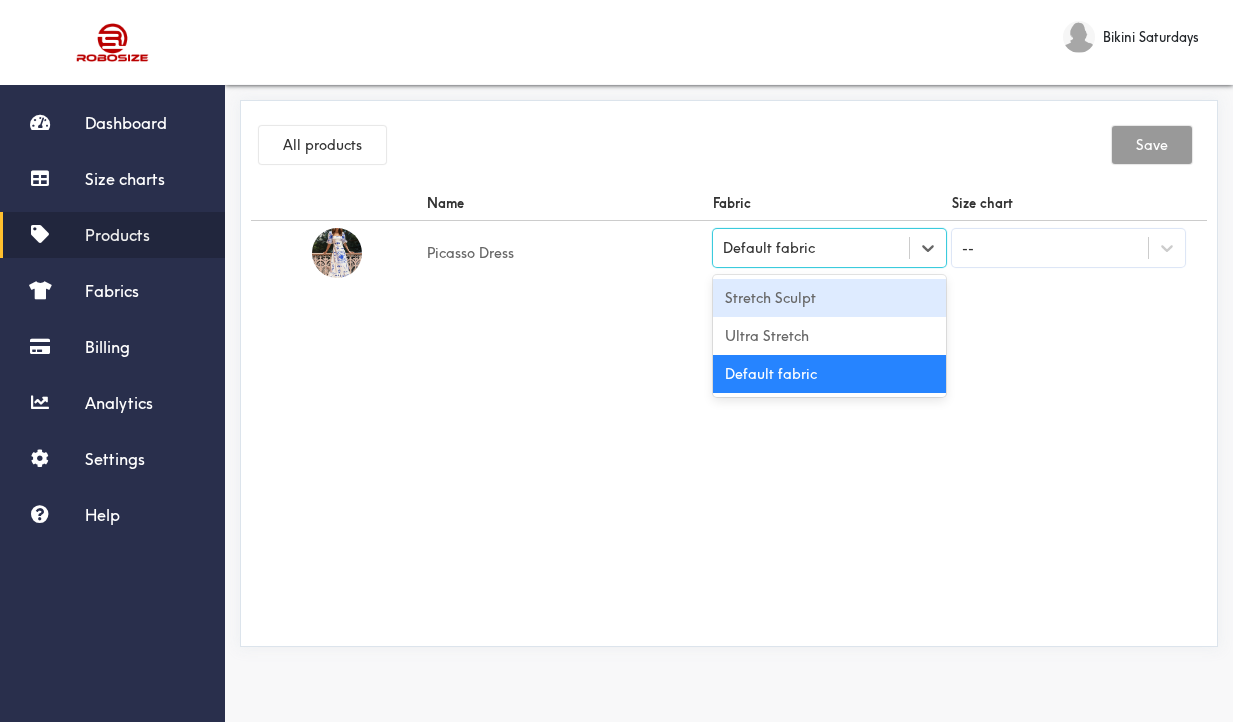 click on "Stretch Sculpt" at bounding box center (829, 298) 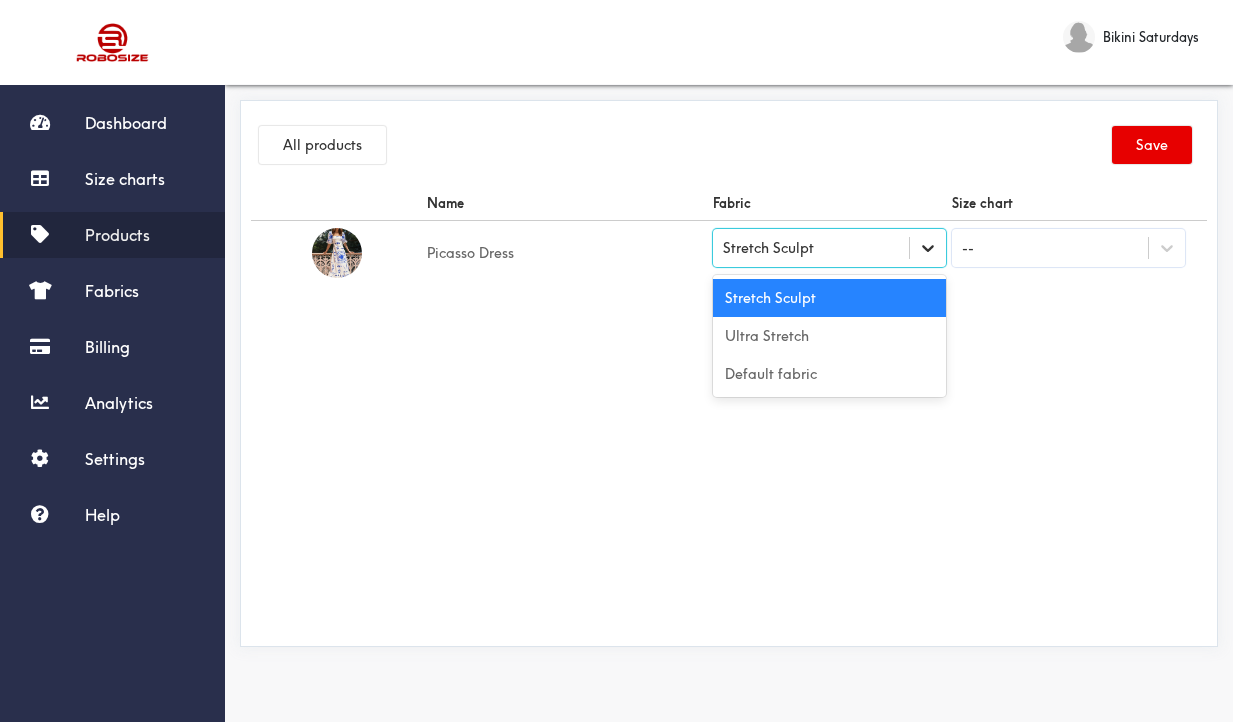 click 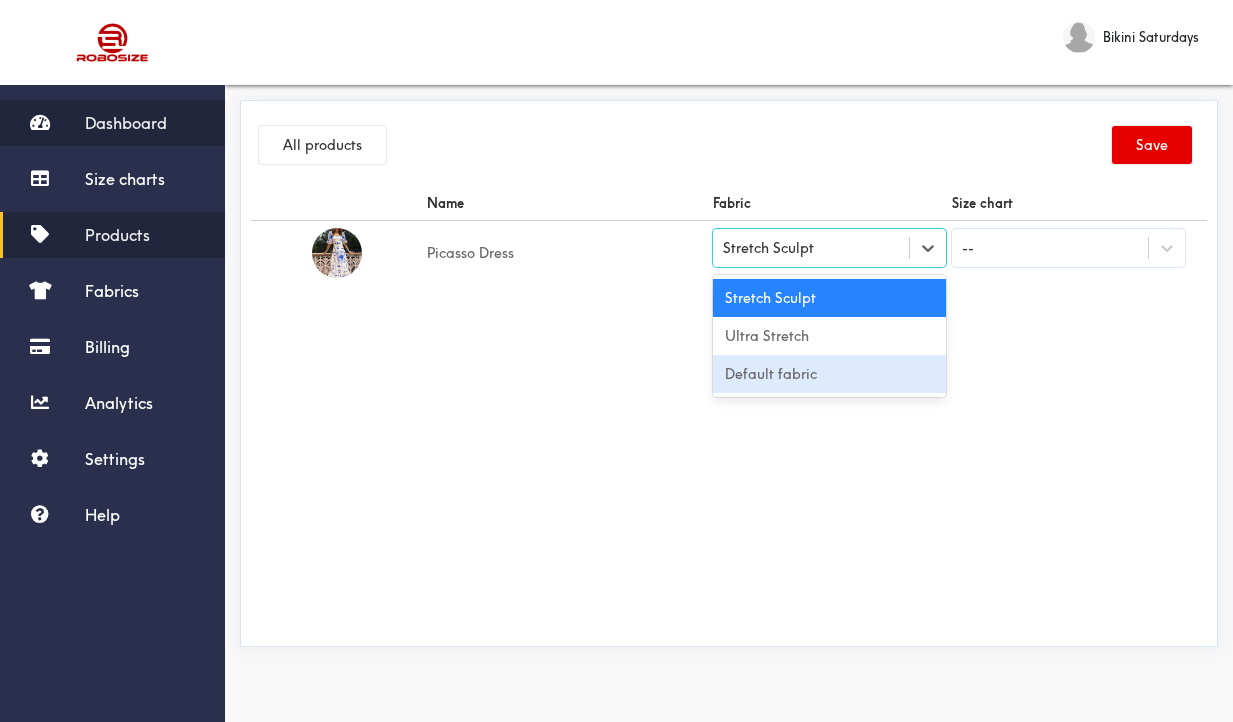 click on "Dashboard" at bounding box center [126, 123] 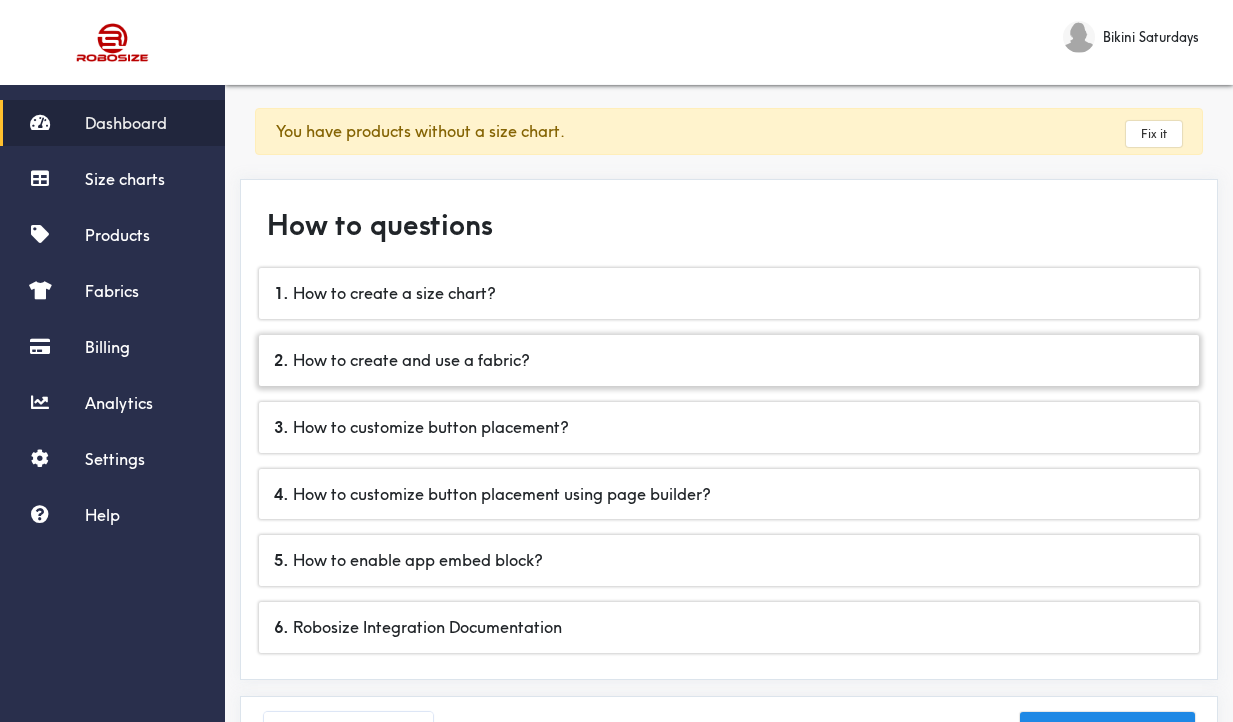 click on "2 .   How to create and use a fabric?" at bounding box center (729, 360) 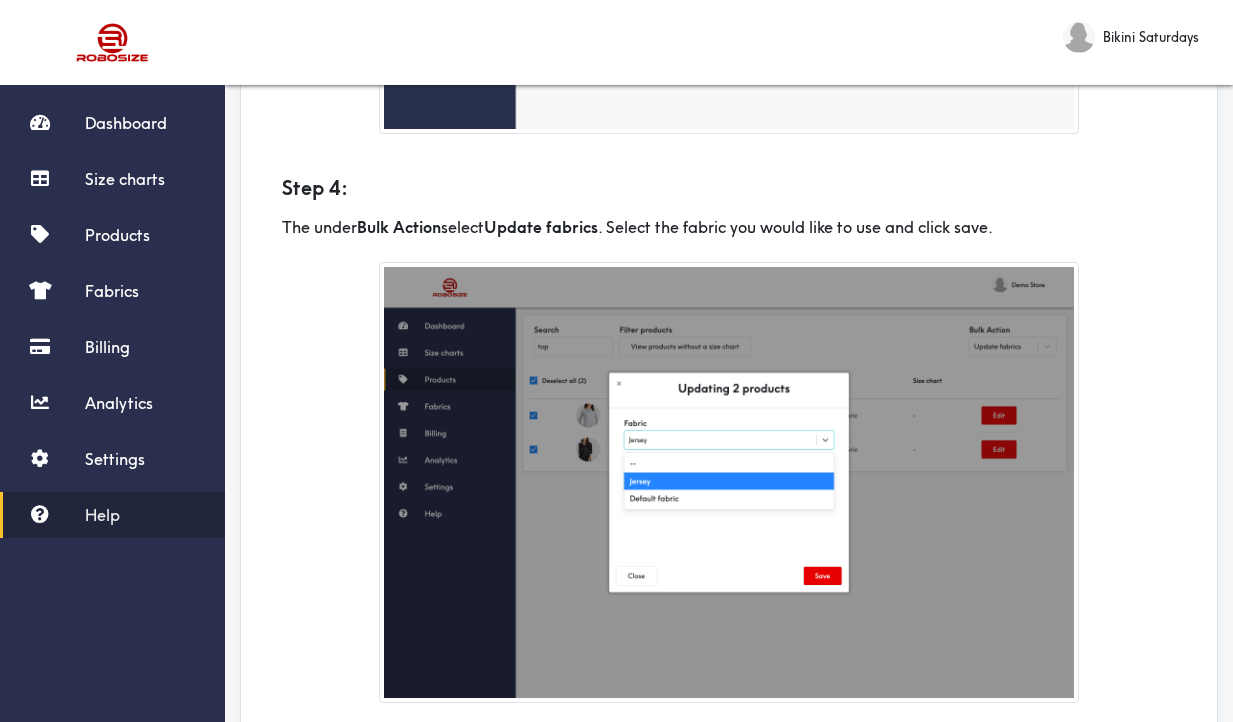 scroll, scrollTop: 1886, scrollLeft: 0, axis: vertical 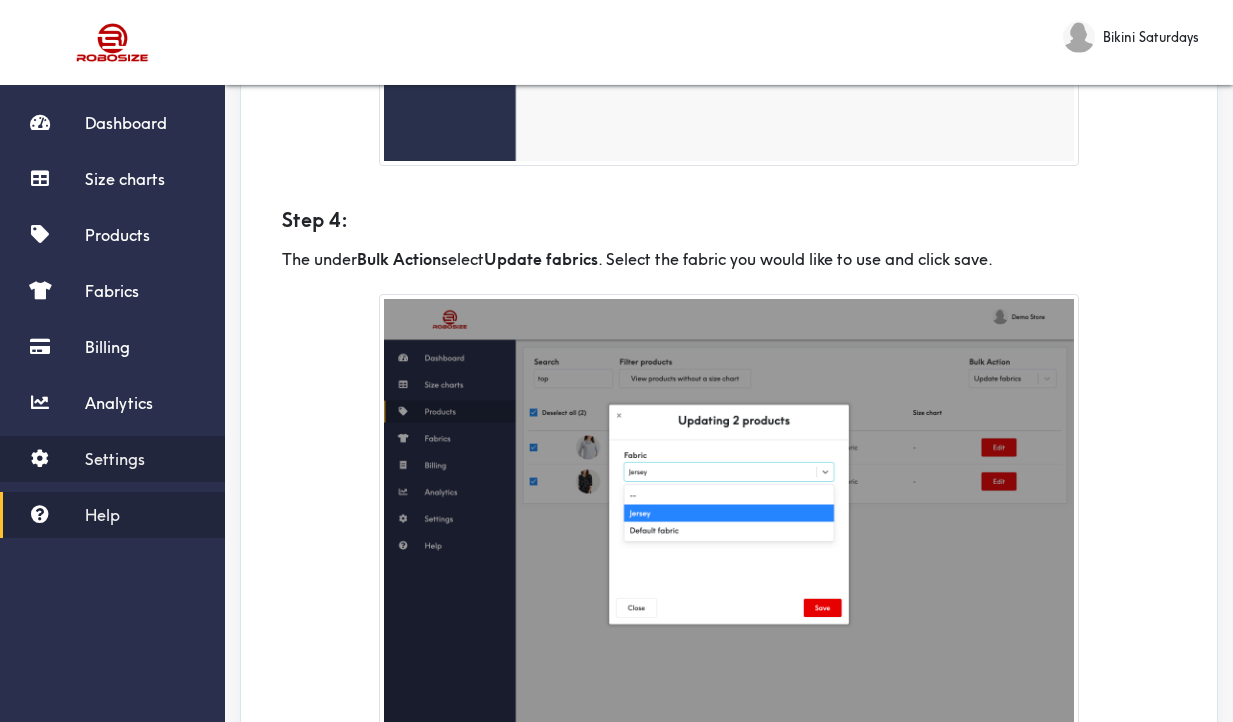 click on "Settings" at bounding box center (112, 459) 